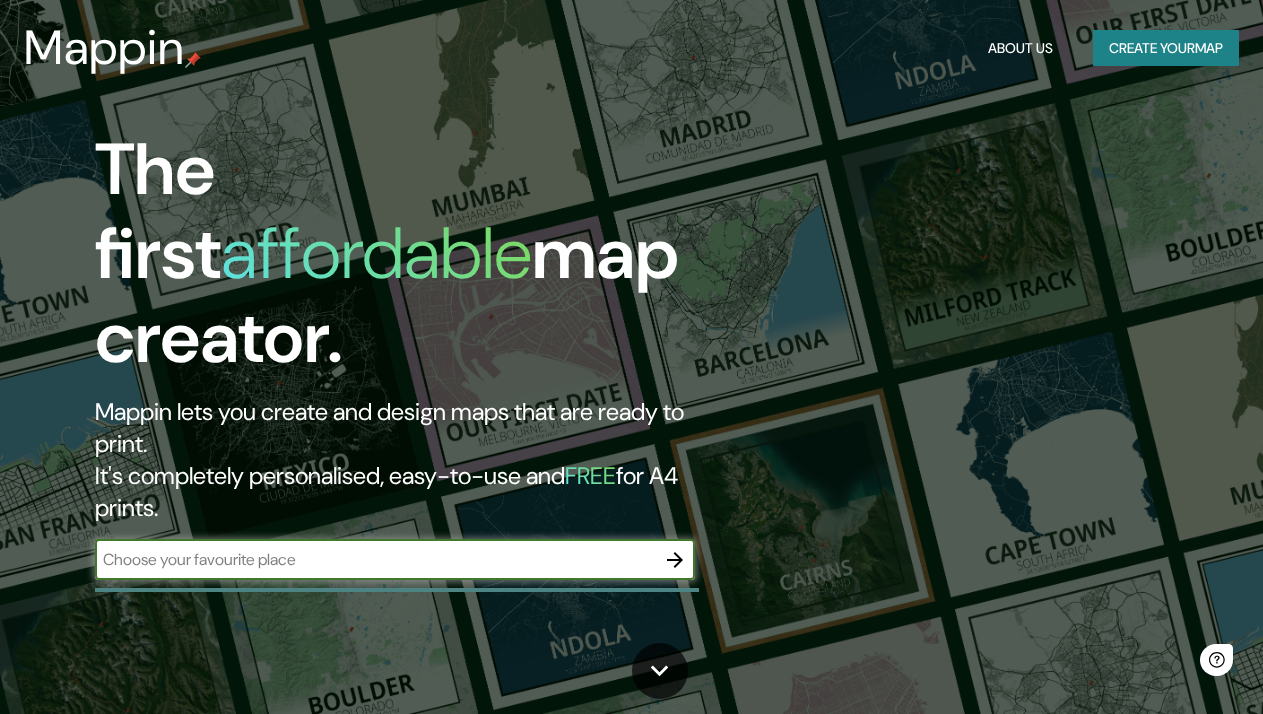 scroll, scrollTop: 0, scrollLeft: 0, axis: both 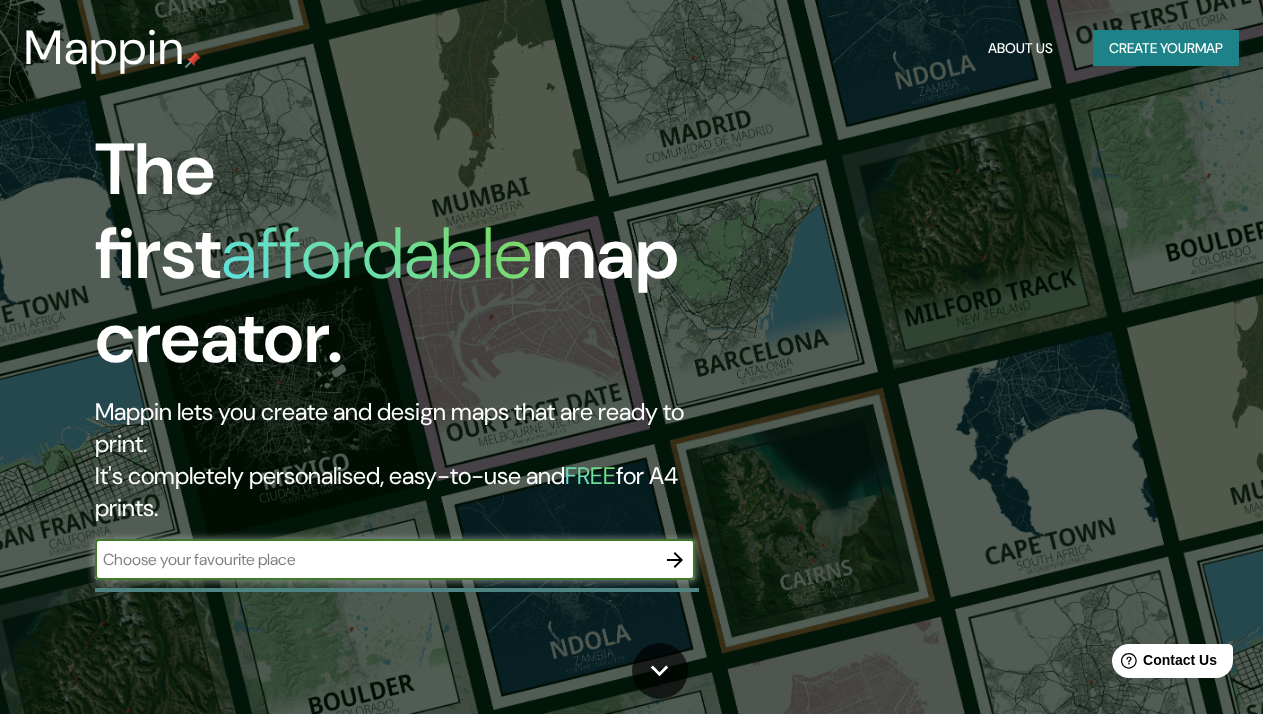 click at bounding box center [375, 559] 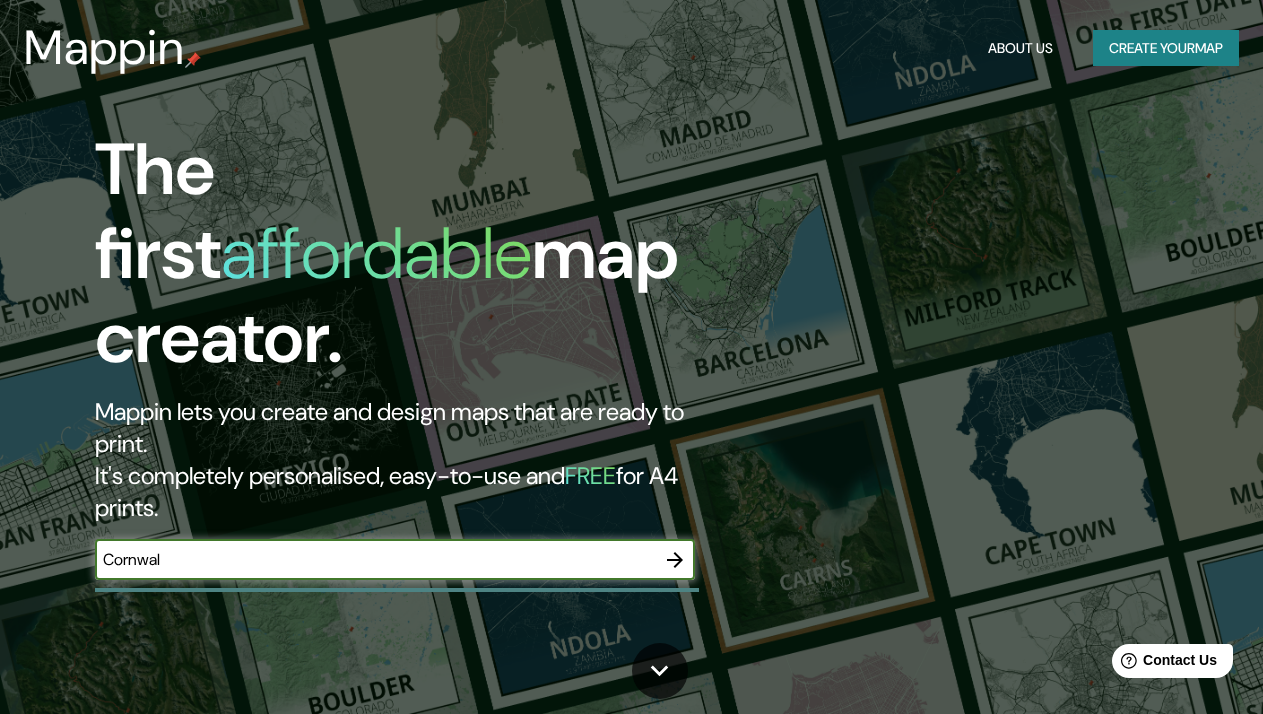 type on "[GEOGRAPHIC_DATA]" 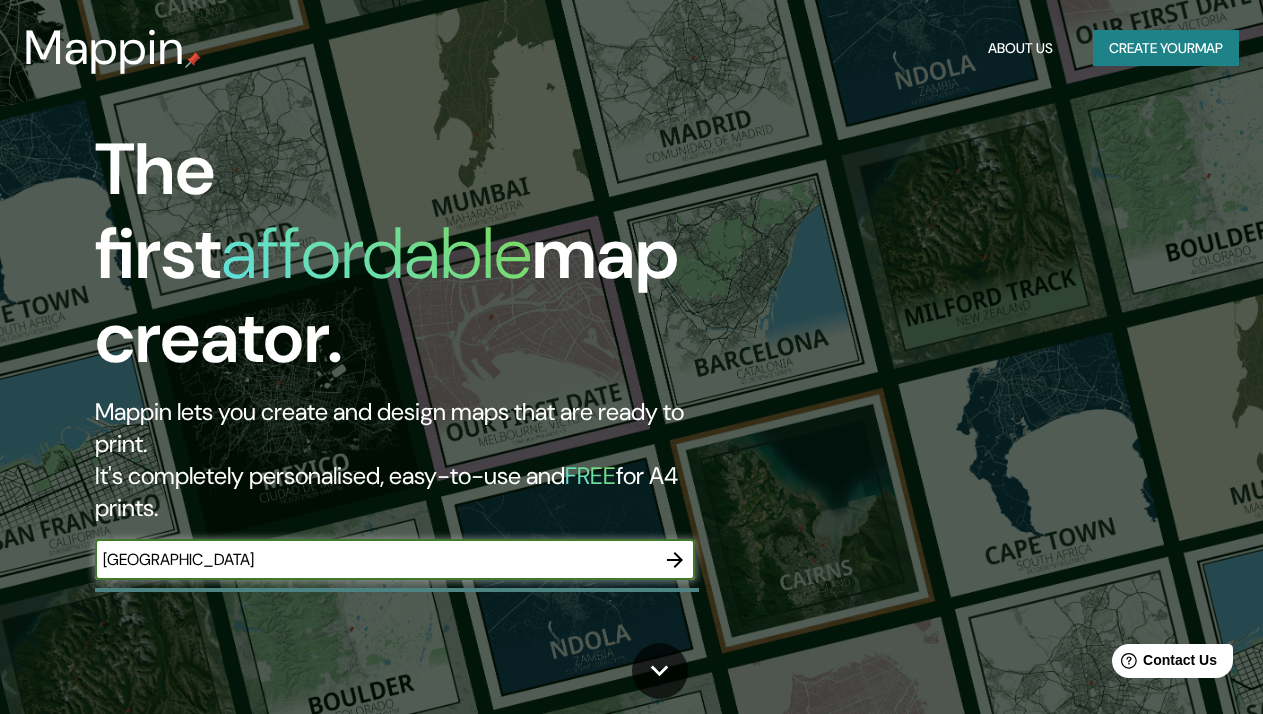click 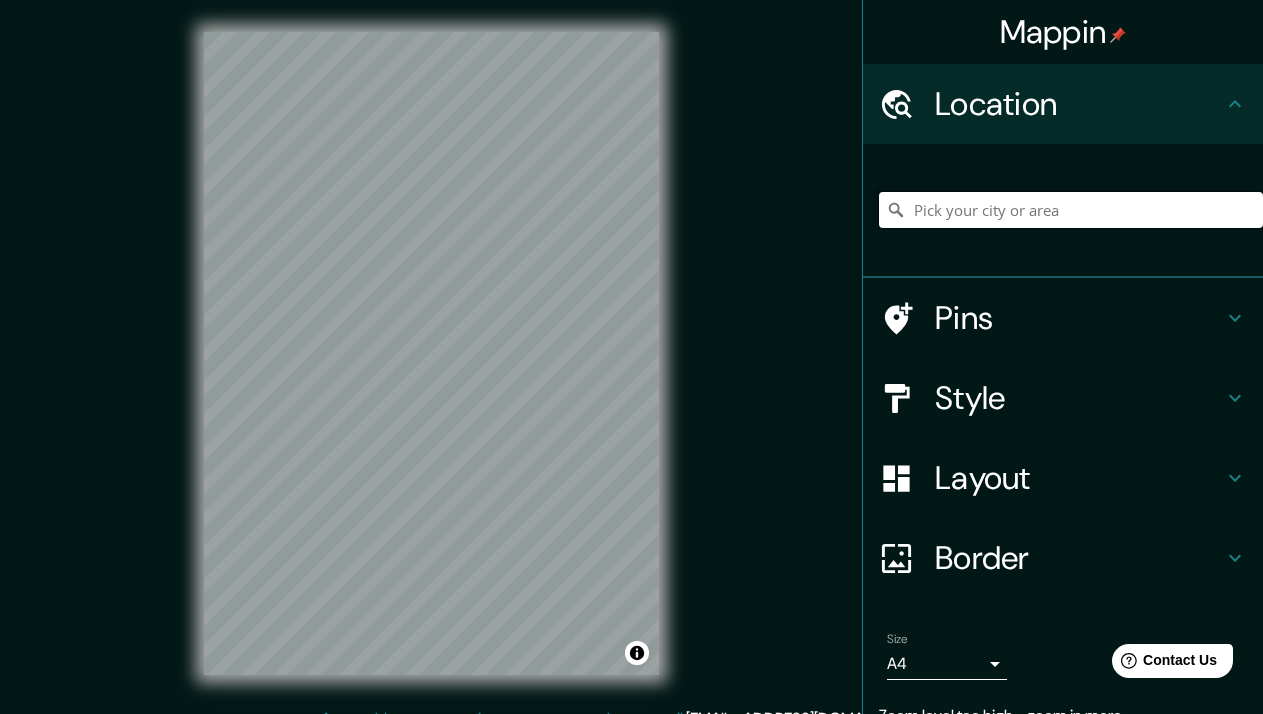 click at bounding box center (1071, 210) 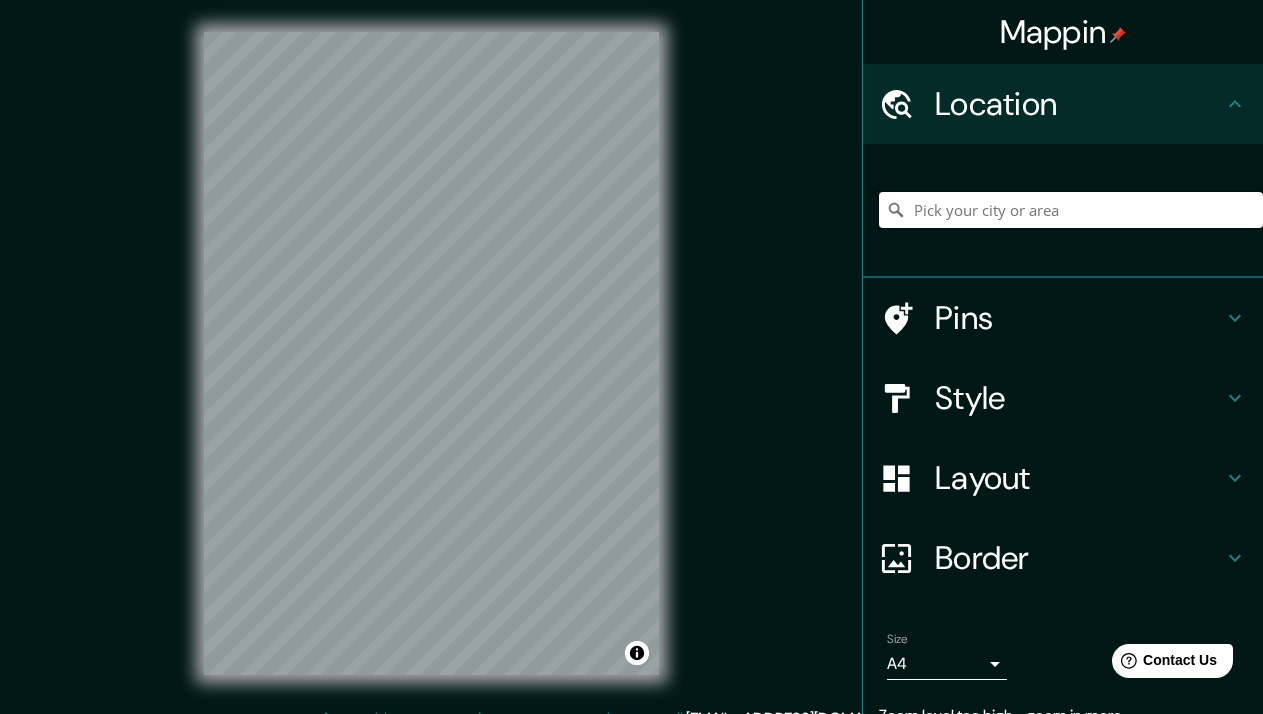 click at bounding box center (1071, 210) 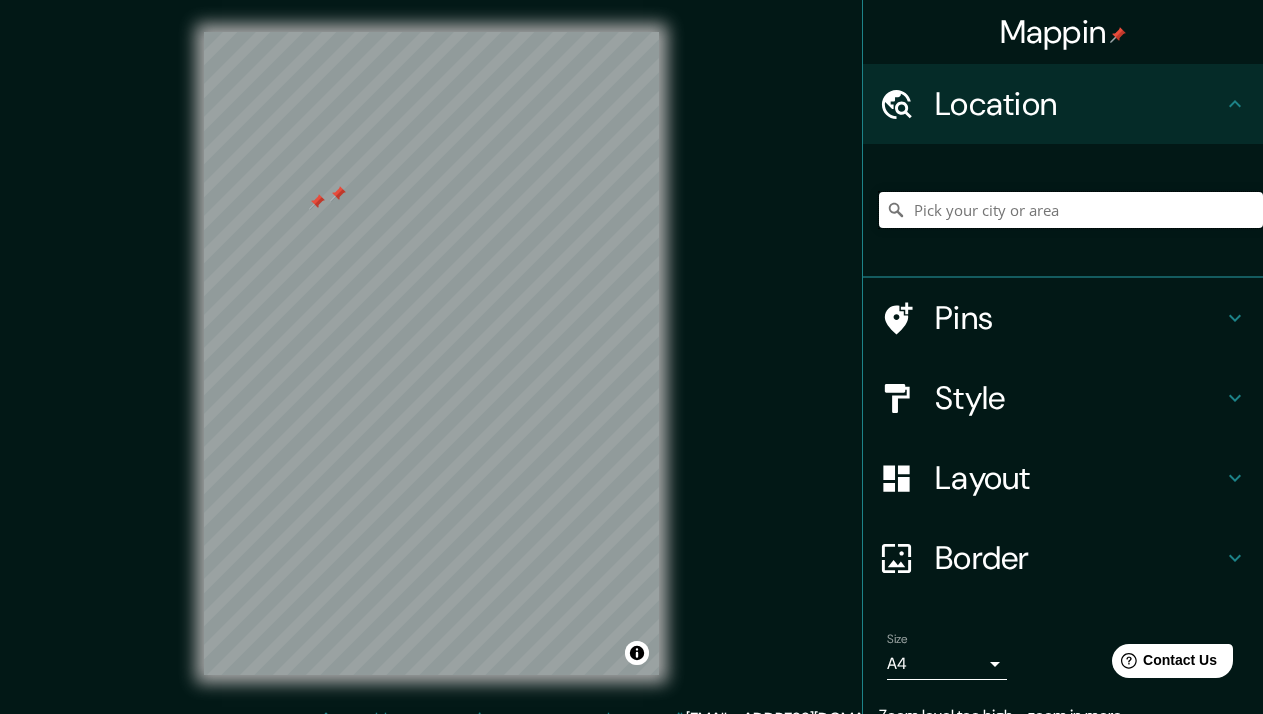click at bounding box center (1071, 210) 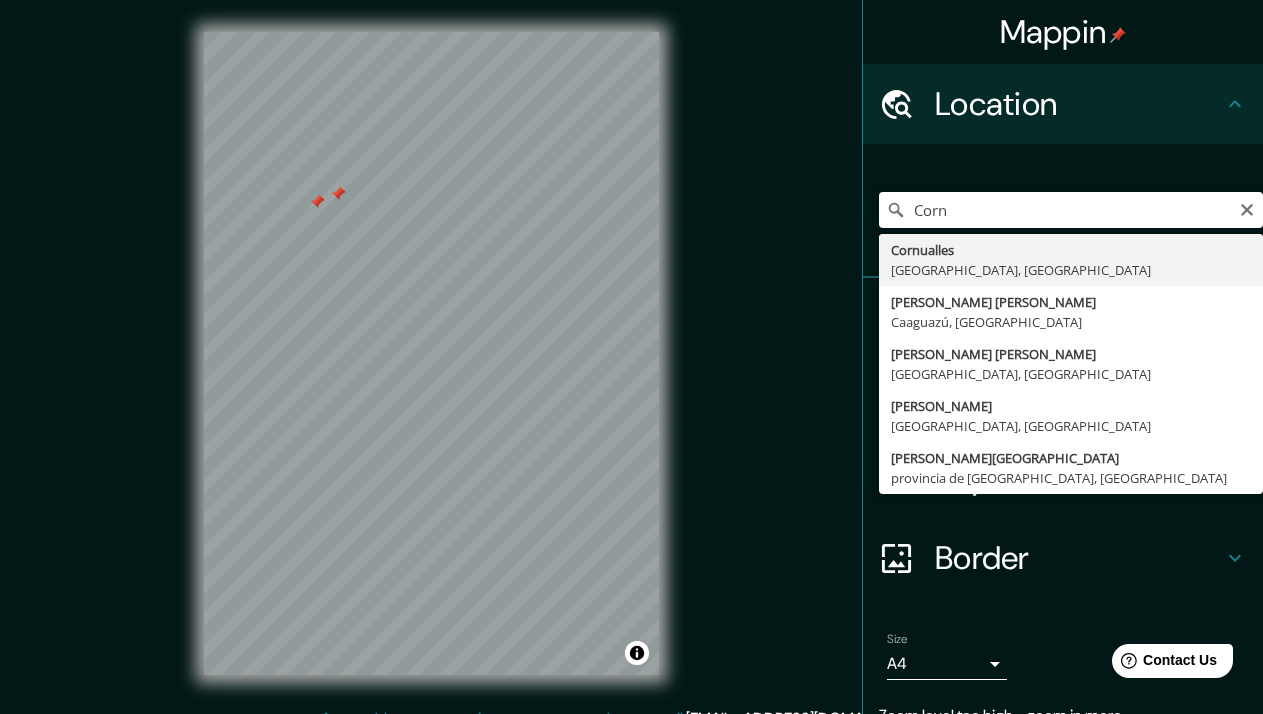 type on "[GEOGRAPHIC_DATA], [GEOGRAPHIC_DATA], [GEOGRAPHIC_DATA]" 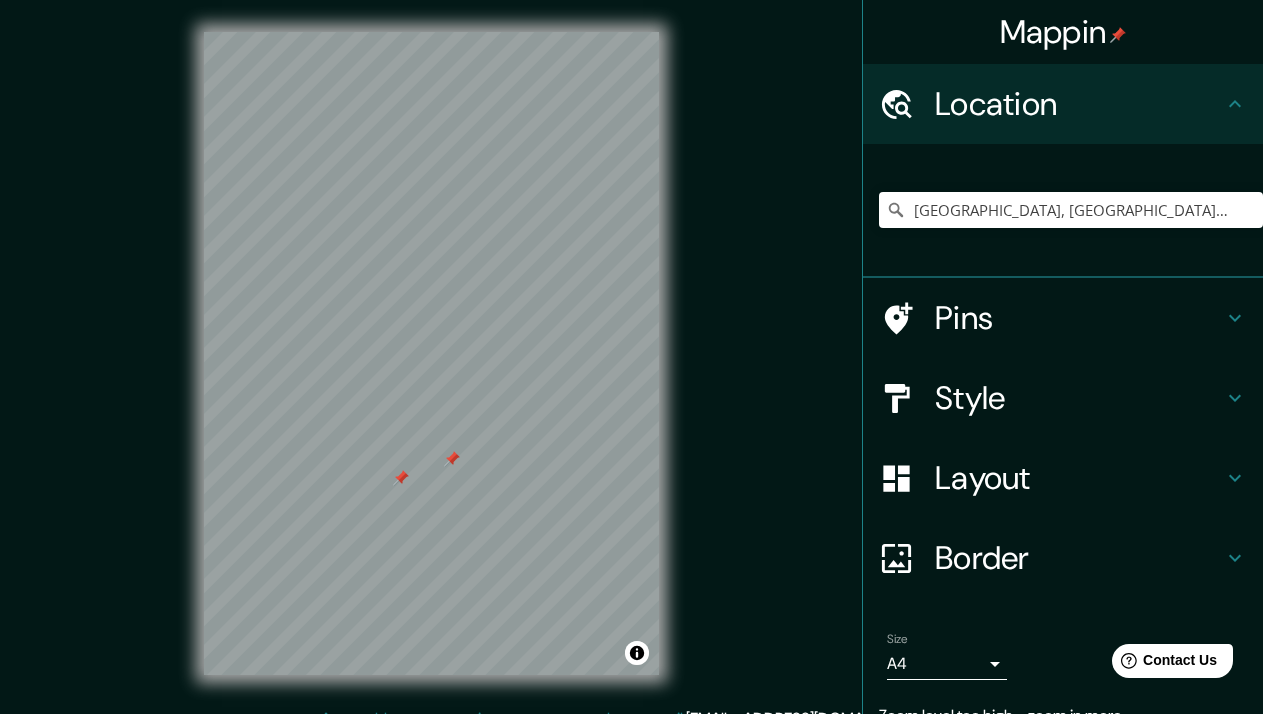 click 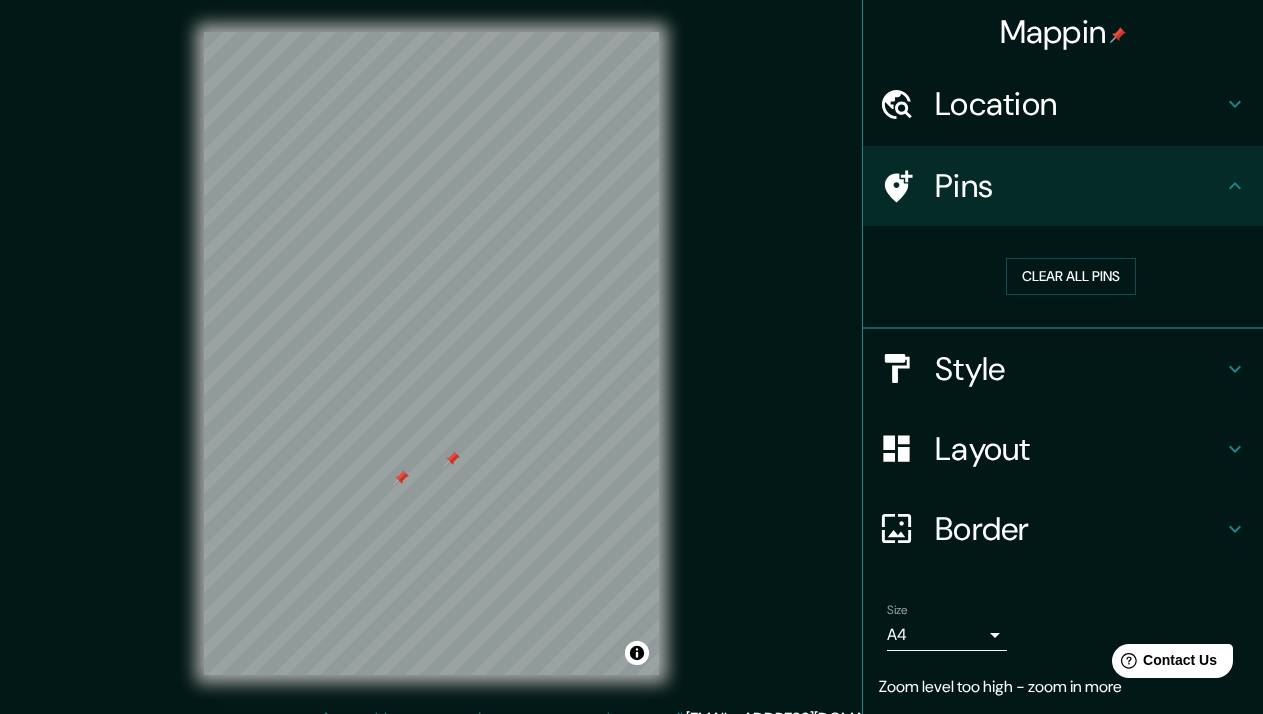 click 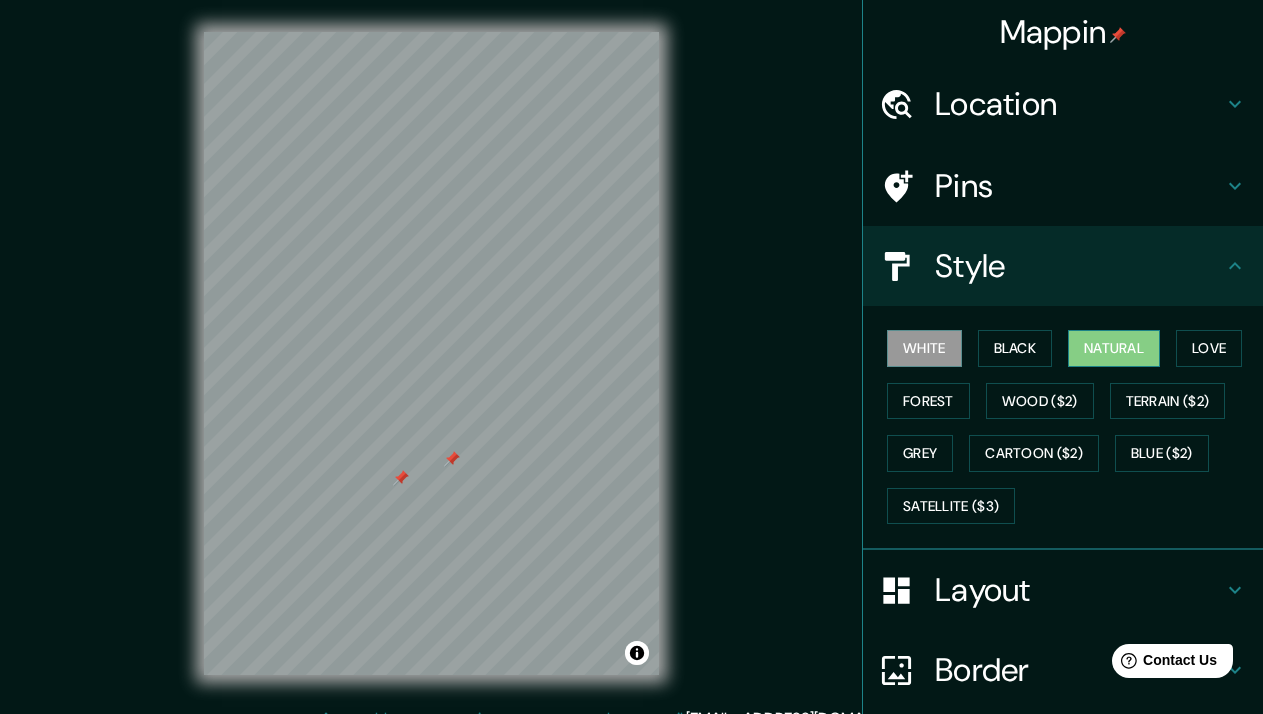 click on "Natural" at bounding box center [1114, 348] 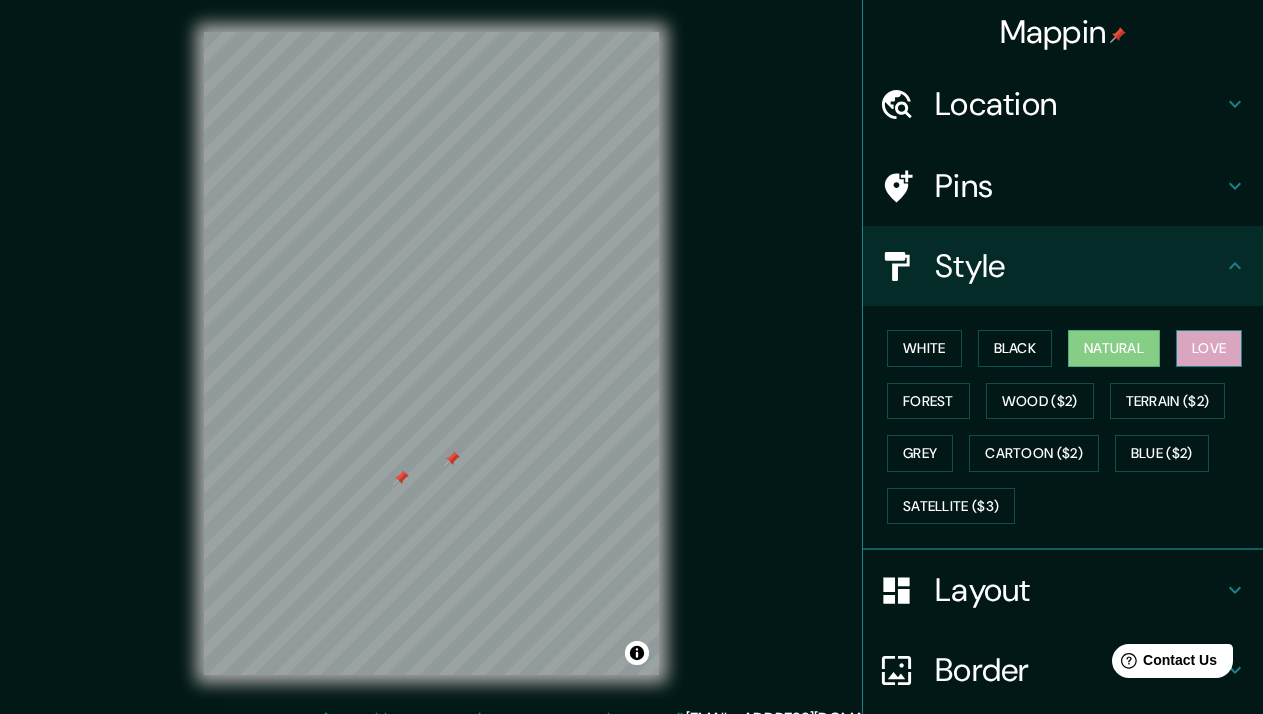 click on "Love" at bounding box center (1209, 348) 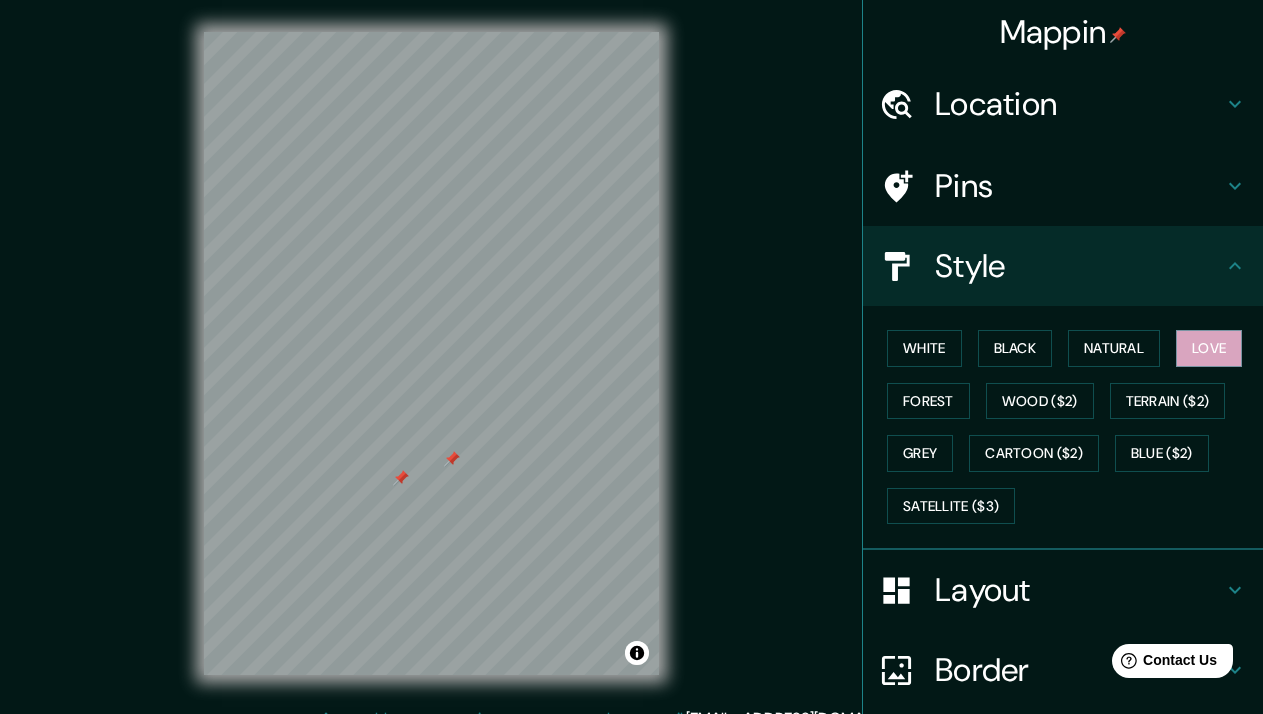 click at bounding box center [452, 459] 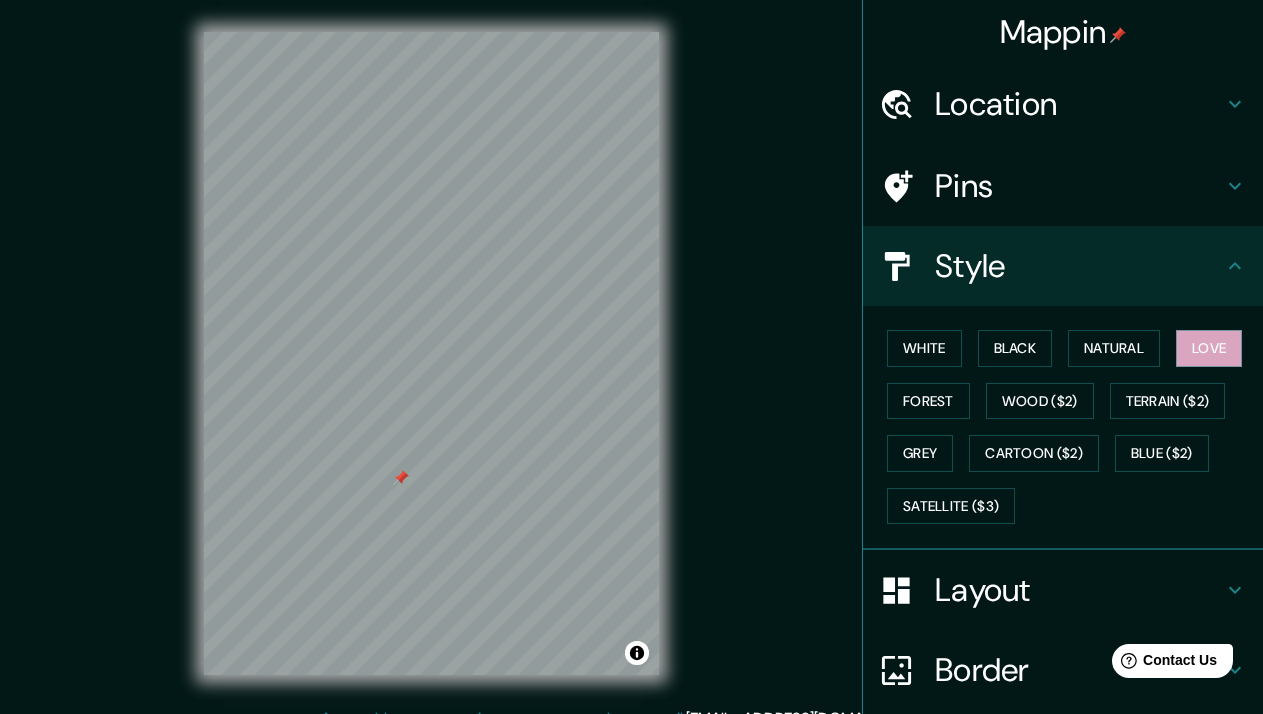 click at bounding box center (401, 478) 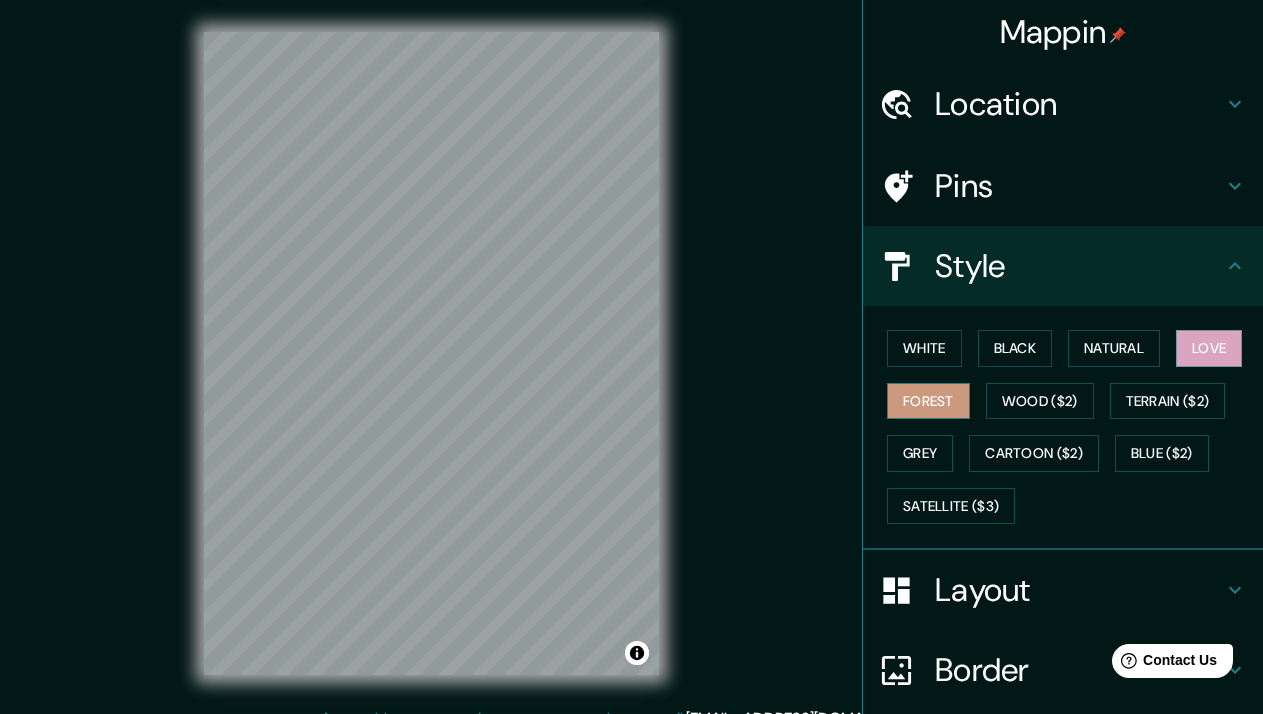 click on "Forest" at bounding box center (928, 401) 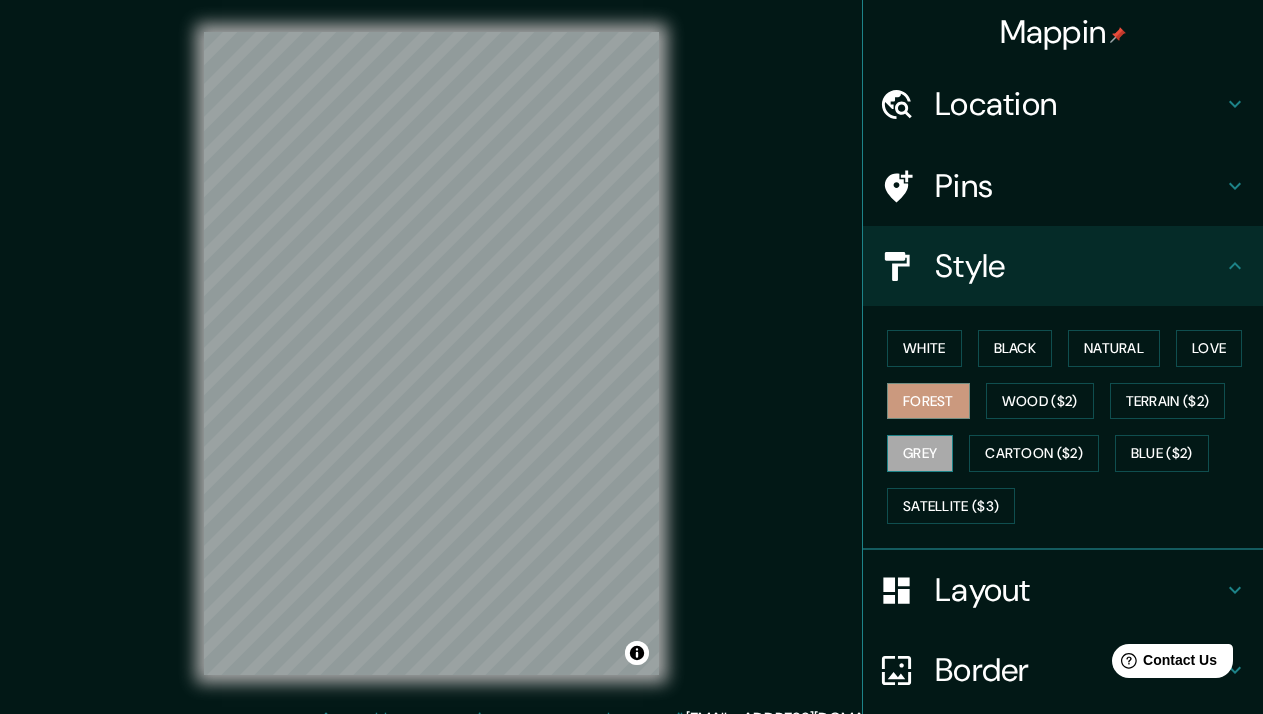 click on "Grey" at bounding box center [920, 453] 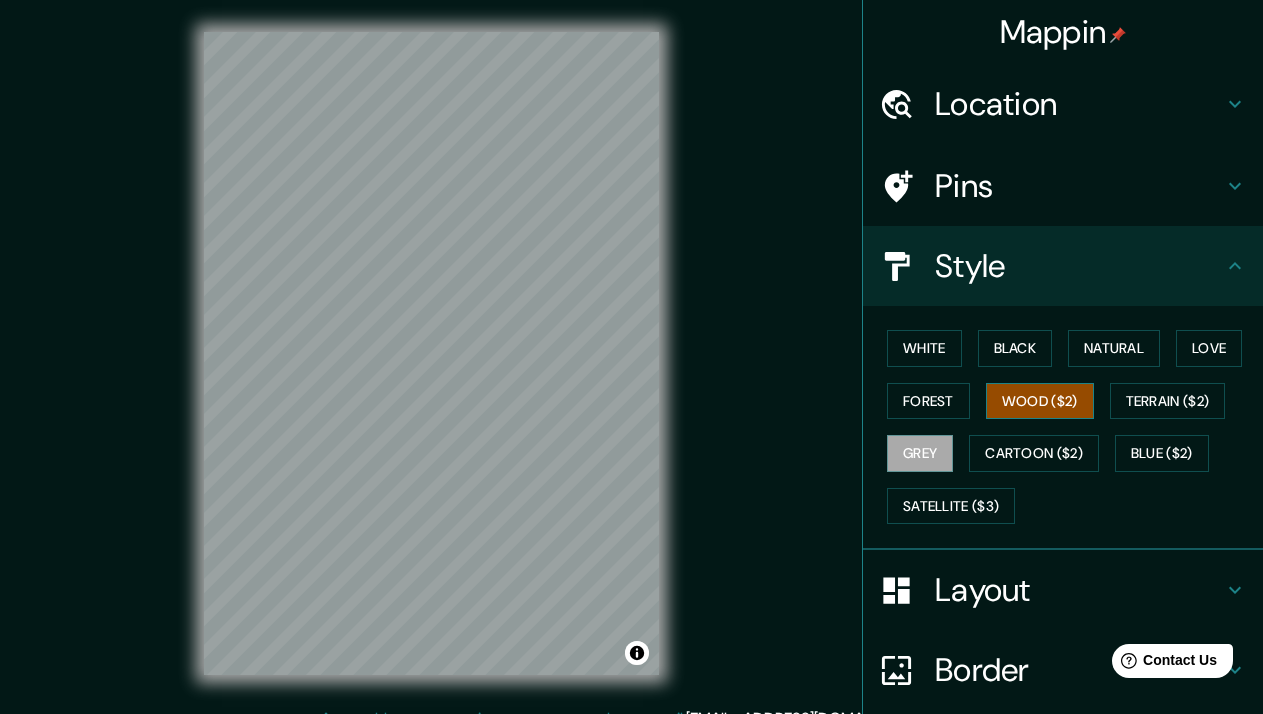 click on "Wood ($2)" at bounding box center [1040, 401] 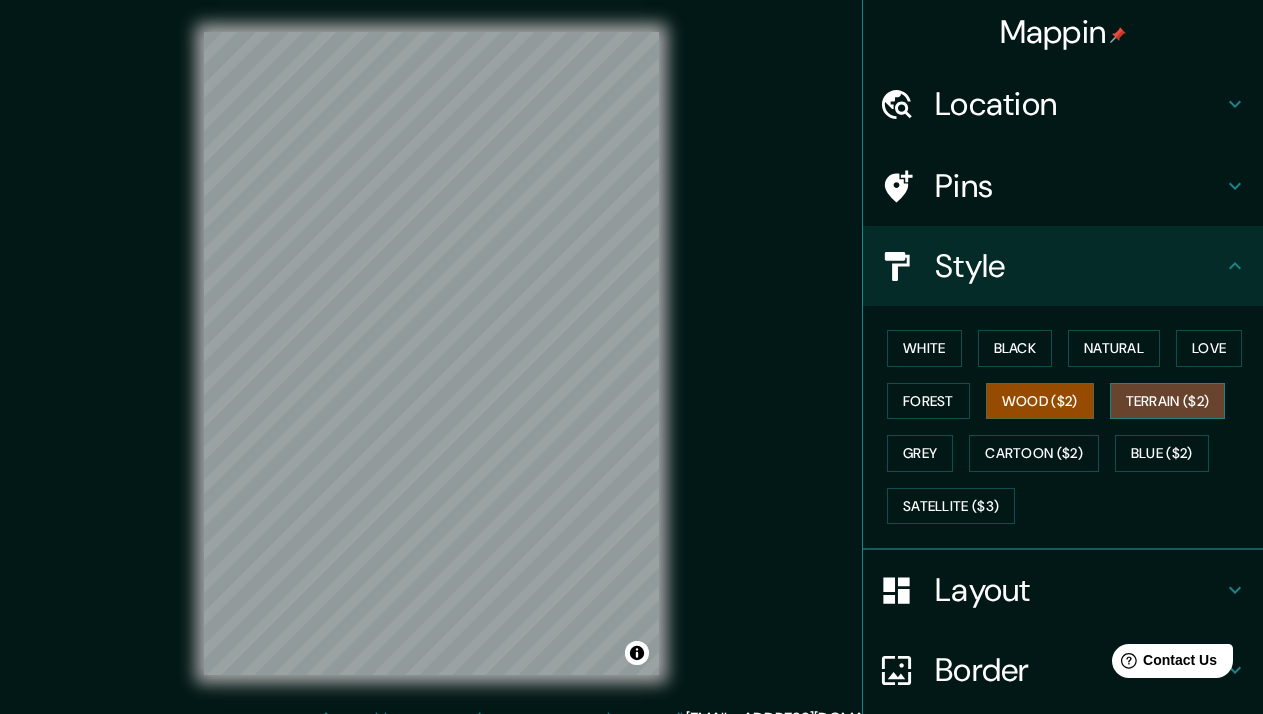 click on "Terrain ($2)" at bounding box center [1168, 401] 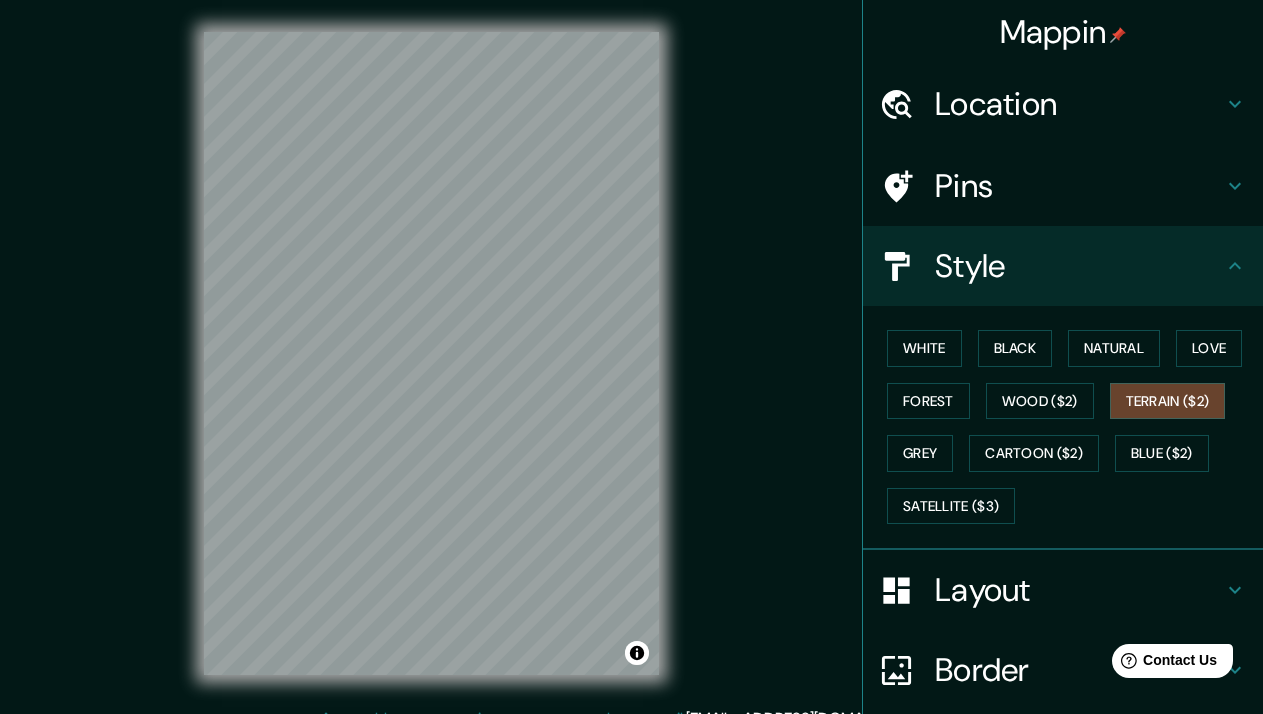 click on "Mappin Location [GEOGRAPHIC_DATA], [GEOGRAPHIC_DATA], [GEOGRAPHIC_DATA] Pins Style White Black Natural Love Forest Wood ($2) Terrain ($2) Grey Cartoon ($2) Blue ($2) Satellite ($3) Layout Border Choose a border.  Hint : you can make layers of the frame opaque to create some cool effects. None Simple Transparent Fancy Size A4 single Create your map © Mapbox   © OpenStreetMap   Improve this map Any problems, suggestions, or concerns please email    [EMAIL_ADDRESS][DOMAIN_NAME] . . ." at bounding box center [631, 369] 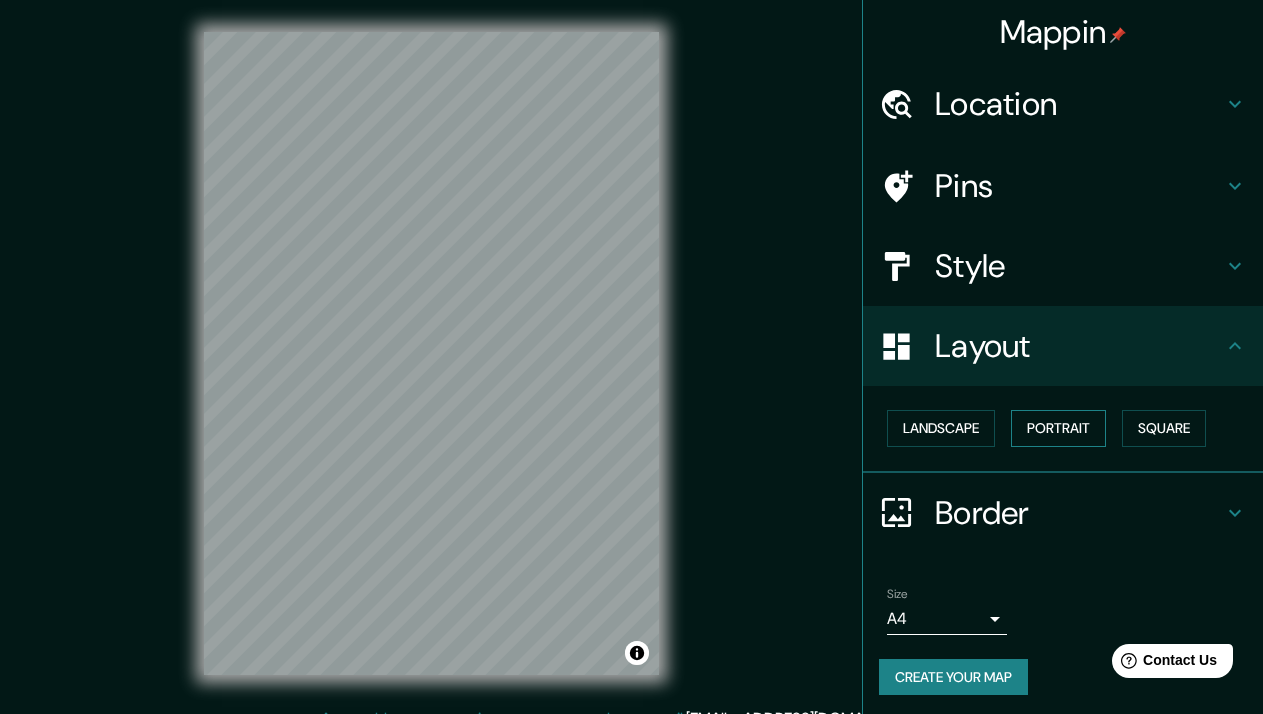 click on "Portrait" at bounding box center (1058, 428) 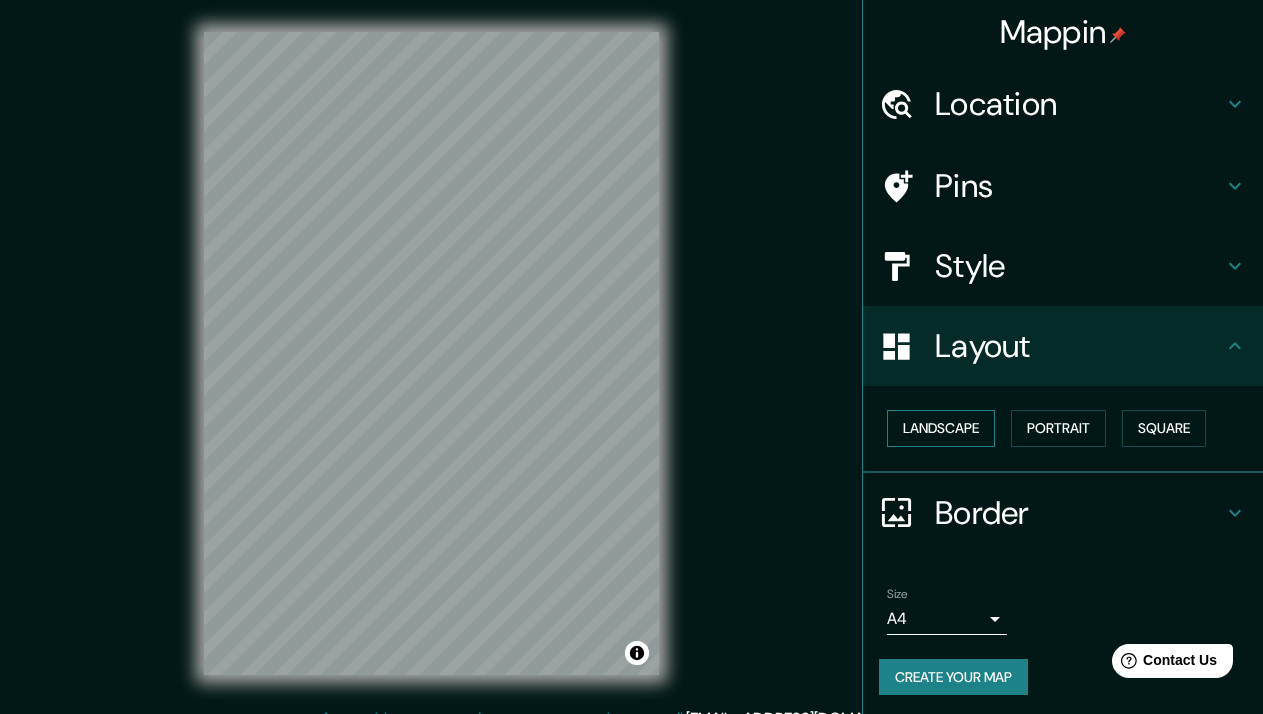 click on "Landscape" at bounding box center [941, 428] 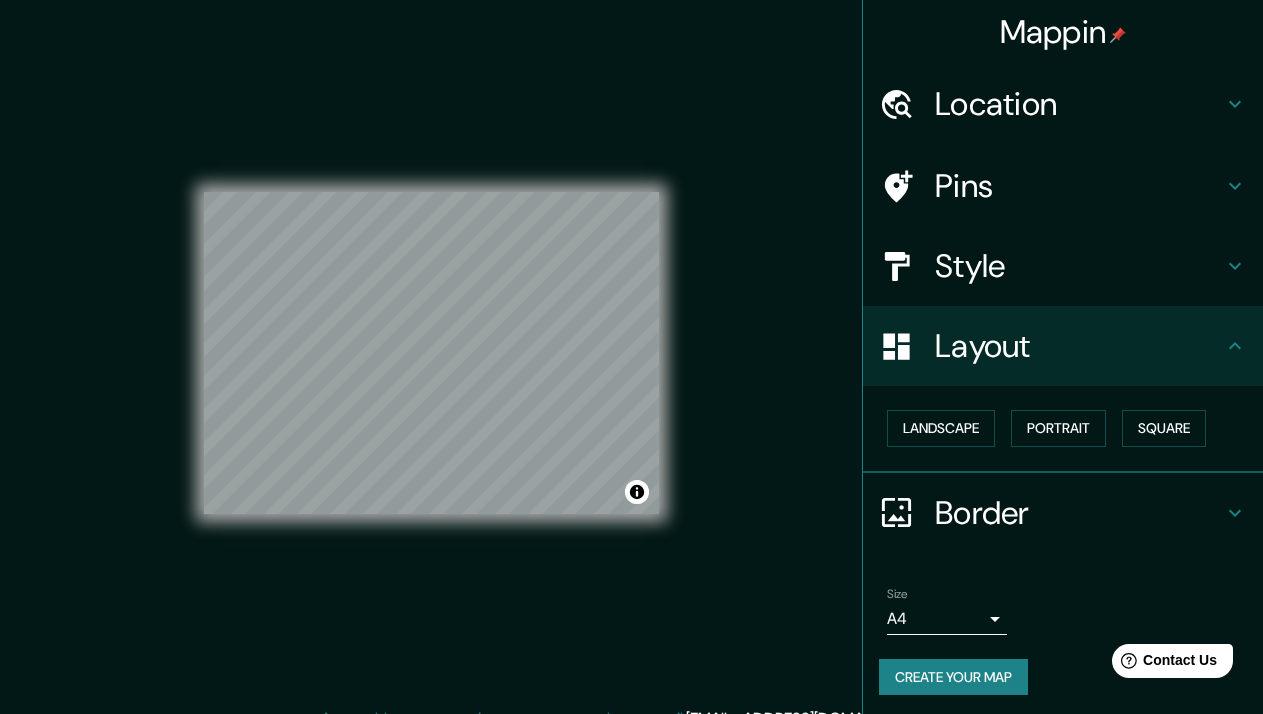click on "Mappin Location [GEOGRAPHIC_DATA], [GEOGRAPHIC_DATA], [GEOGRAPHIC_DATA] Pins Style Layout Landscape Portrait Square Border Choose a border.  Hint : you can make layers of the frame opaque to create some cool effects. None Simple Transparent Fancy Size A4 single Create your map © Mapbox   © OpenStreetMap   Improve this map Any problems, suggestions, or concerns please email    [EMAIL_ADDRESS][DOMAIN_NAME] . . ." at bounding box center [631, 369] 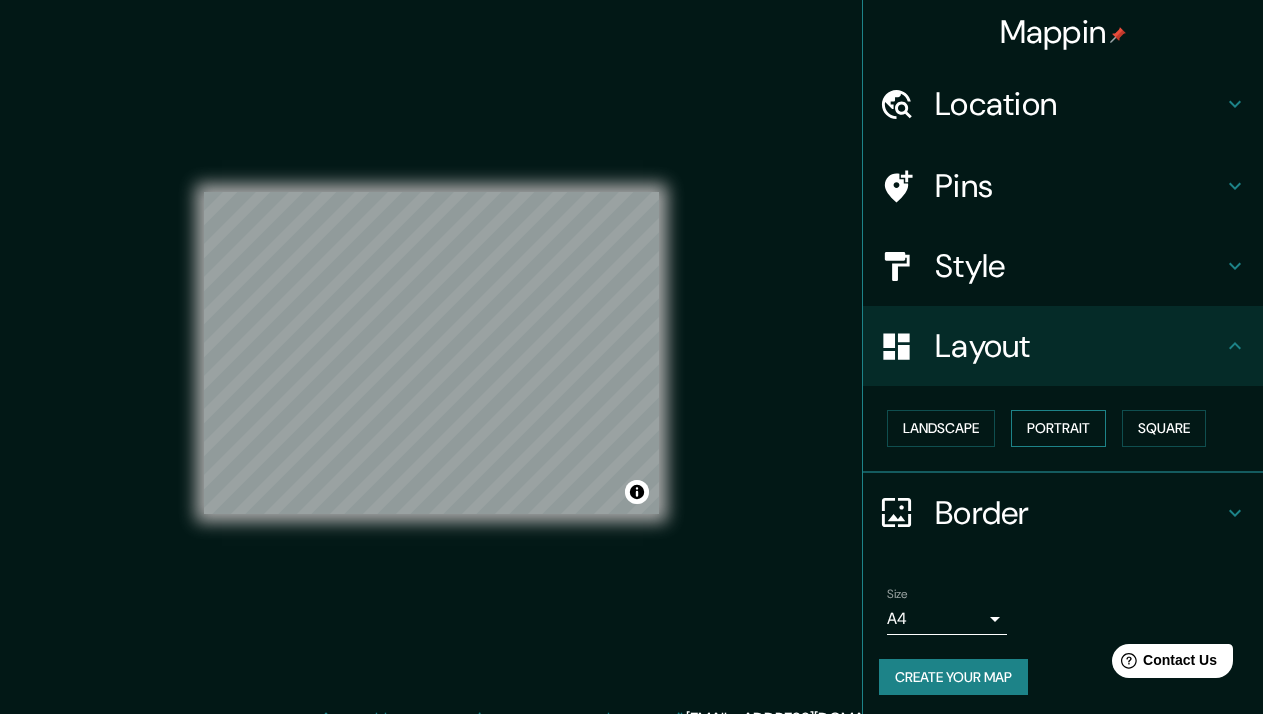 click on "Portrait" at bounding box center (1058, 428) 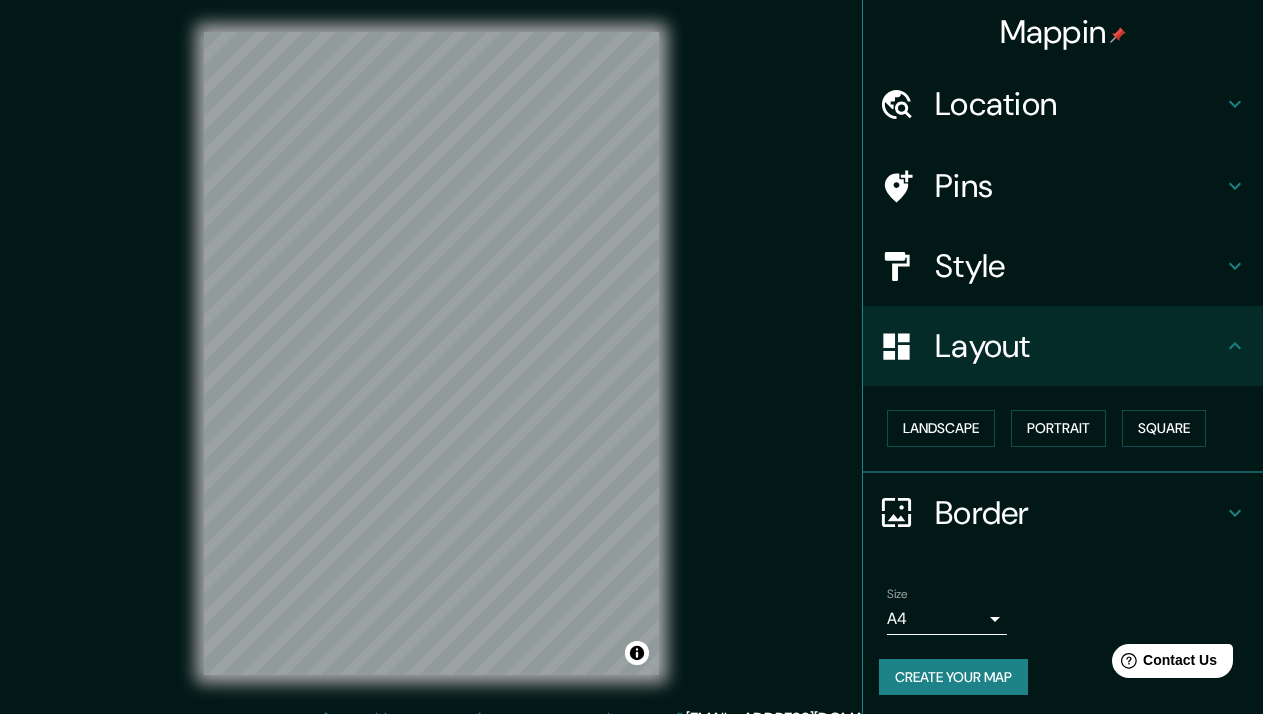 click on "Mappin Location [GEOGRAPHIC_DATA], [GEOGRAPHIC_DATA], [GEOGRAPHIC_DATA] Pins Style Layout Landscape Portrait Square Border Choose a border.  Hint : you can make layers of the frame opaque to create some cool effects. None Simple Transparent Fancy Size A4 single Create your map © Mapbox   © OpenStreetMap   Improve this map Any problems, suggestions, or concerns please email    [EMAIL_ADDRESS][DOMAIN_NAME] . . ." at bounding box center (631, 357) 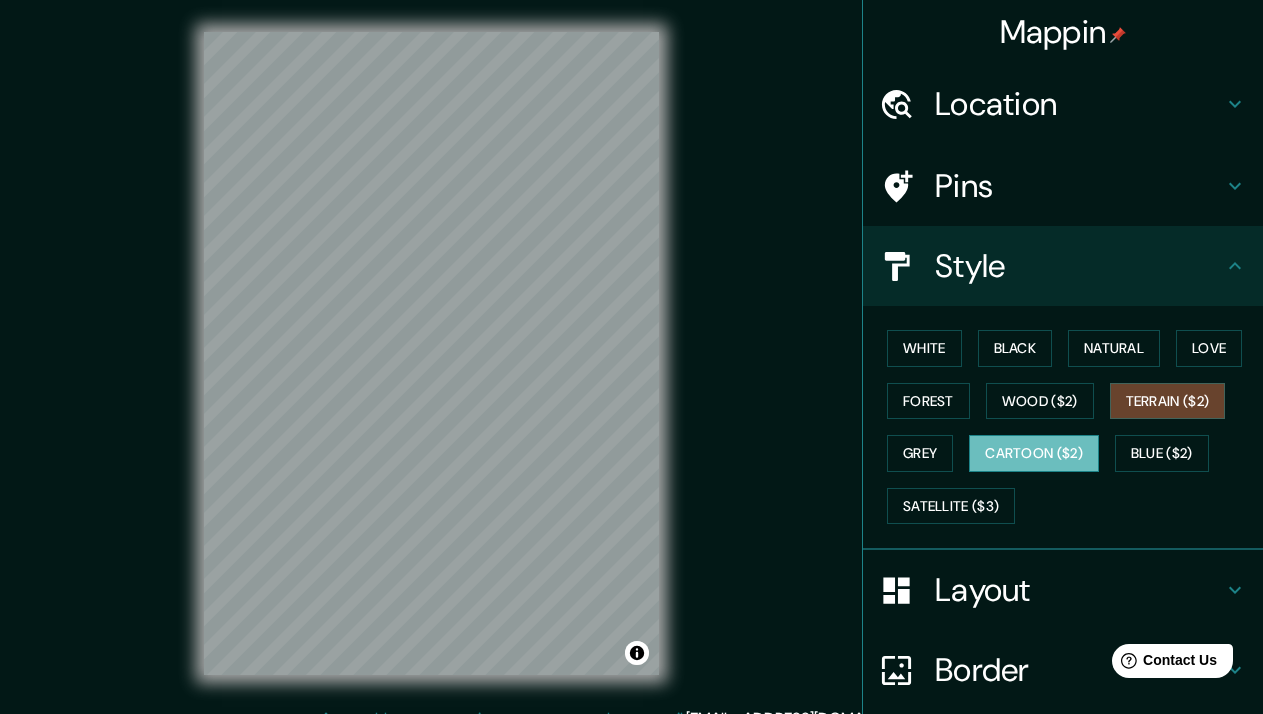 click on "Cartoon ($2)" at bounding box center [1034, 453] 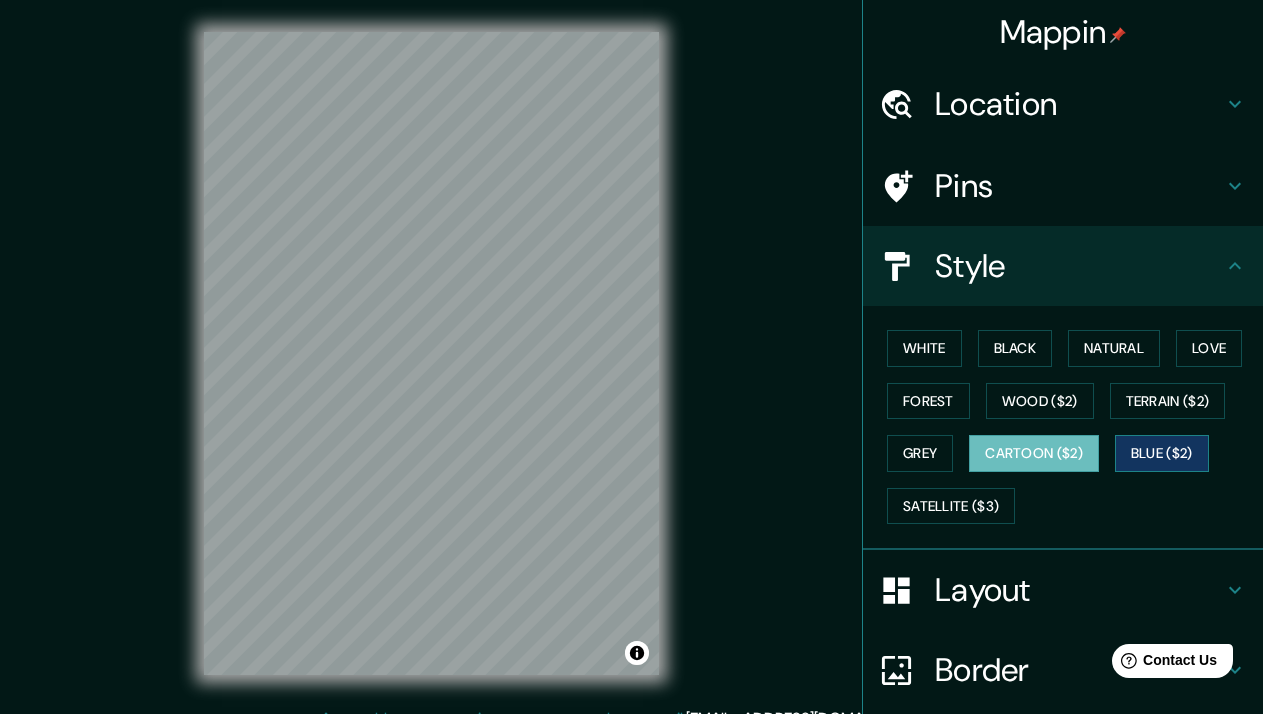 click on "Blue ($2)" at bounding box center (1162, 453) 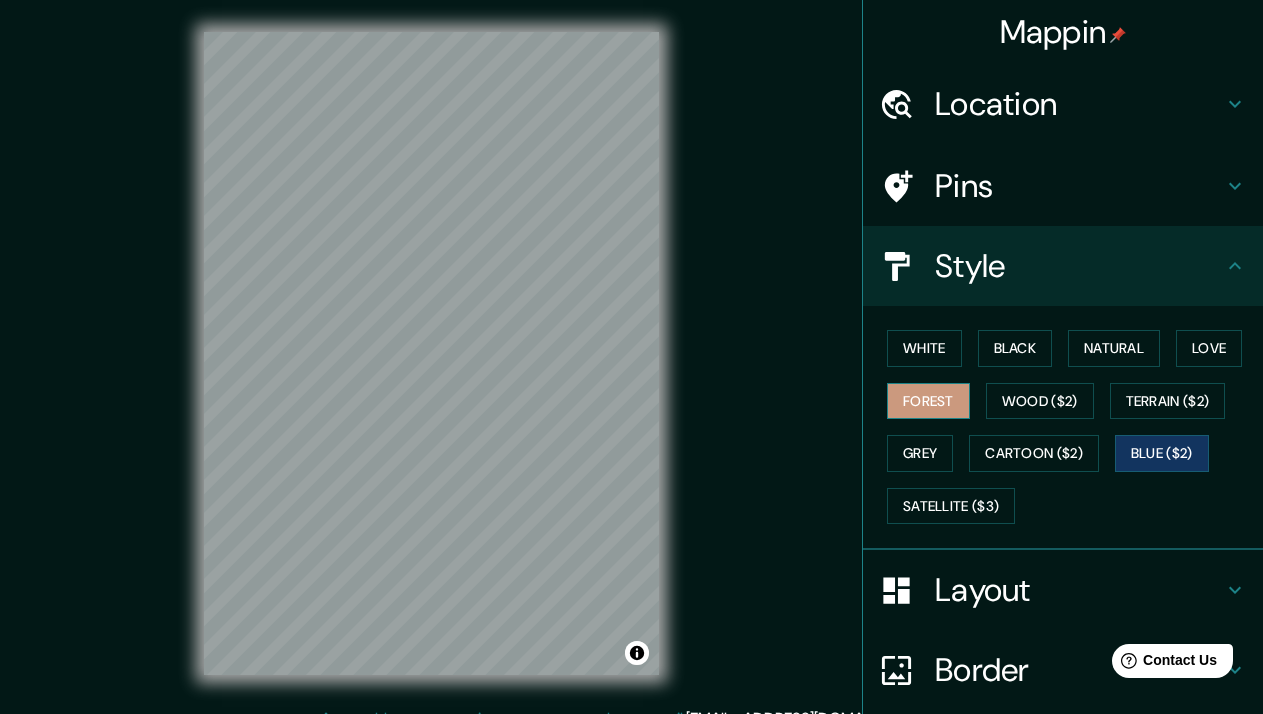 click on "Forest" at bounding box center (928, 401) 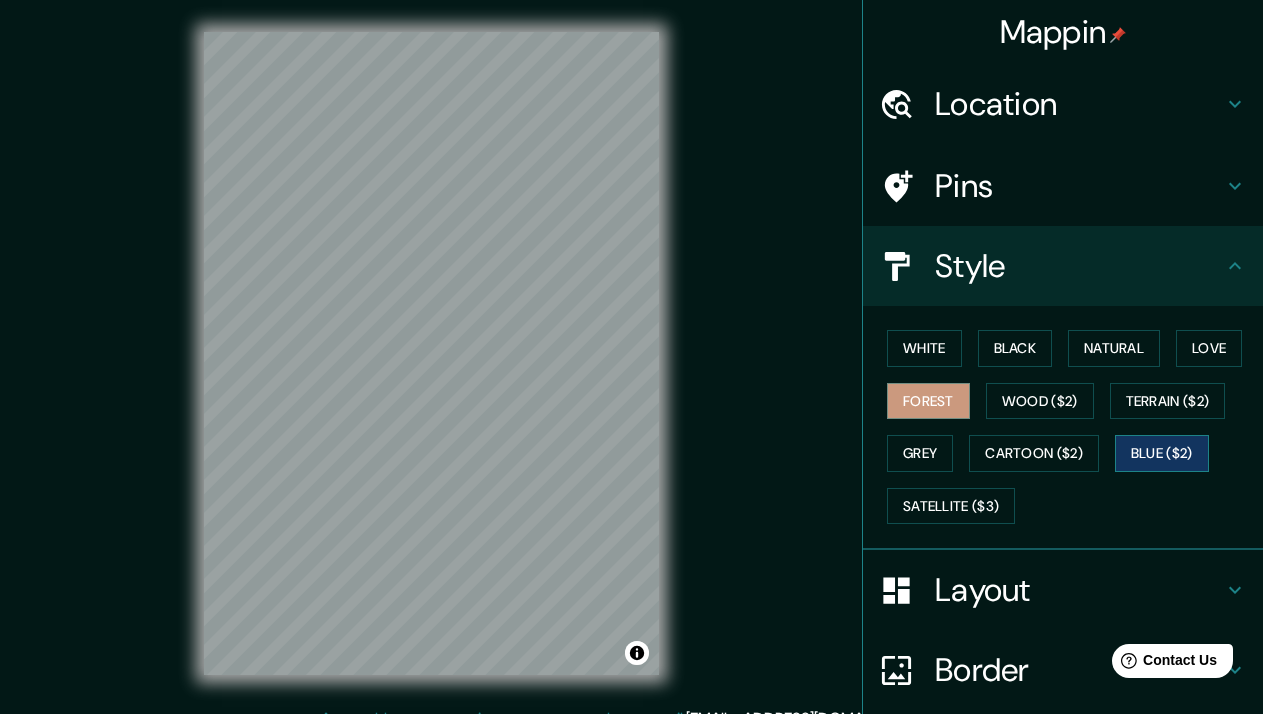 click on "Blue ($2)" at bounding box center (1162, 453) 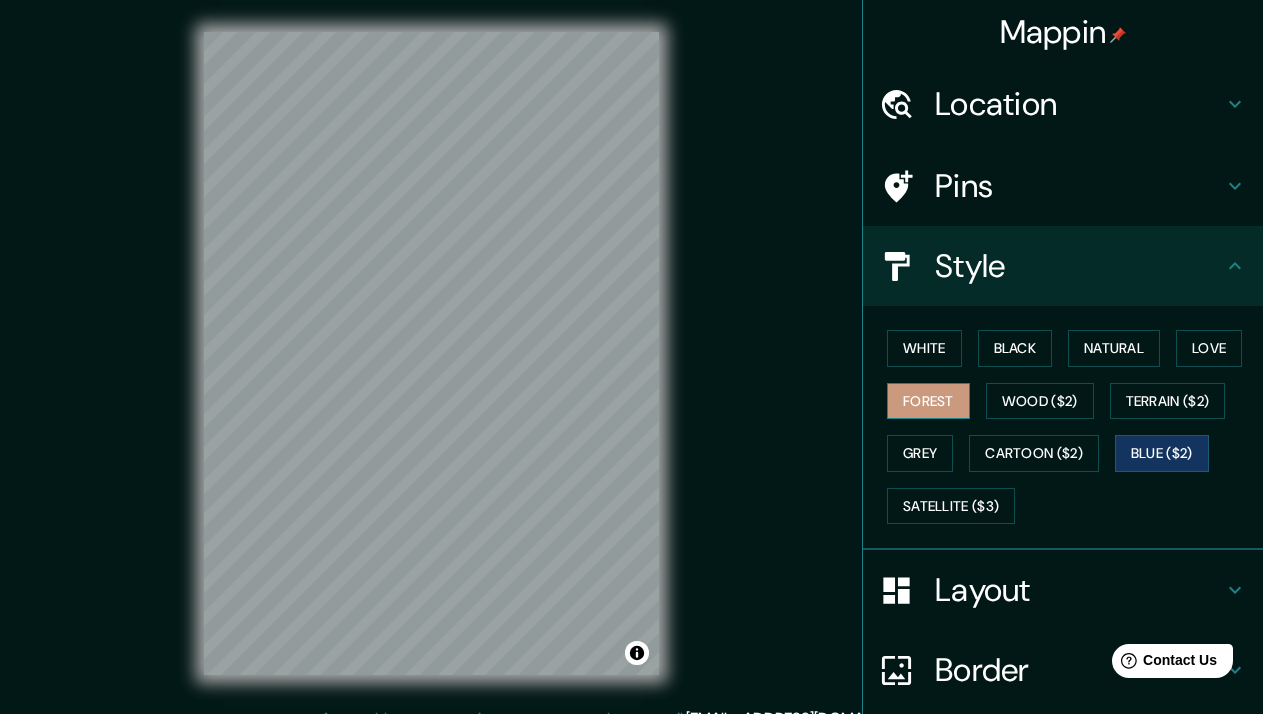 click on "Forest" at bounding box center (928, 401) 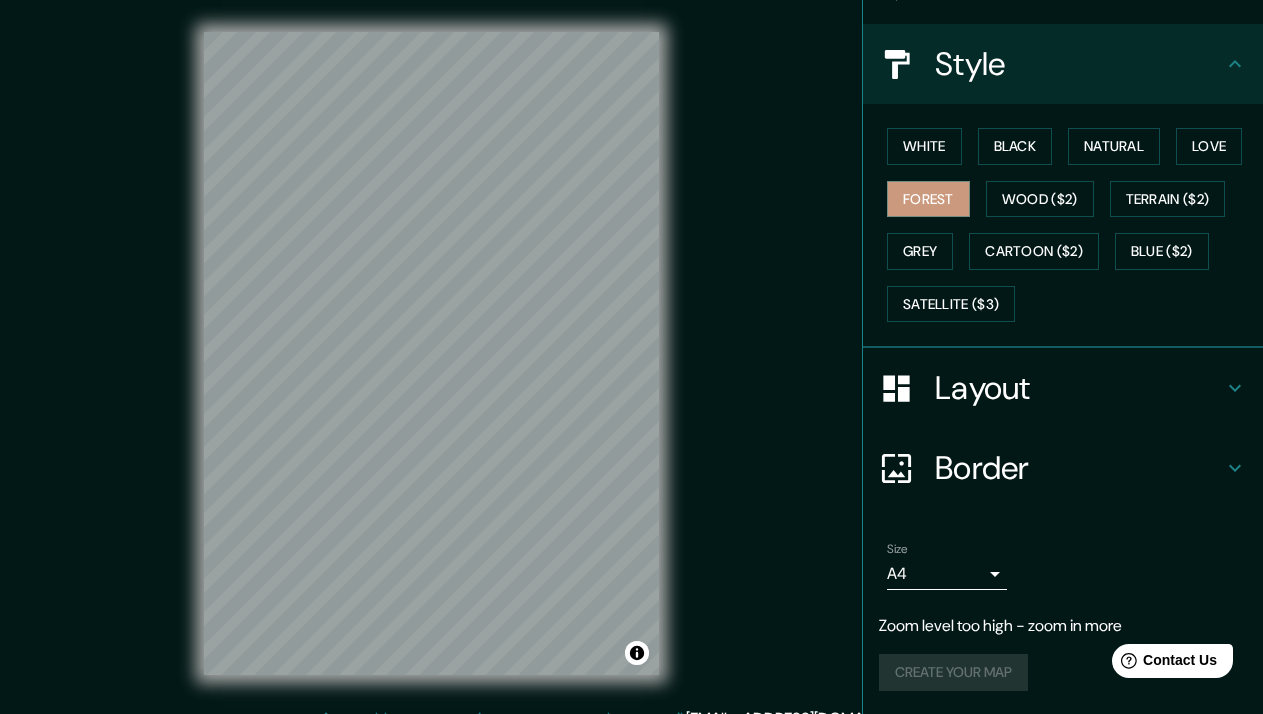 scroll, scrollTop: 202, scrollLeft: 0, axis: vertical 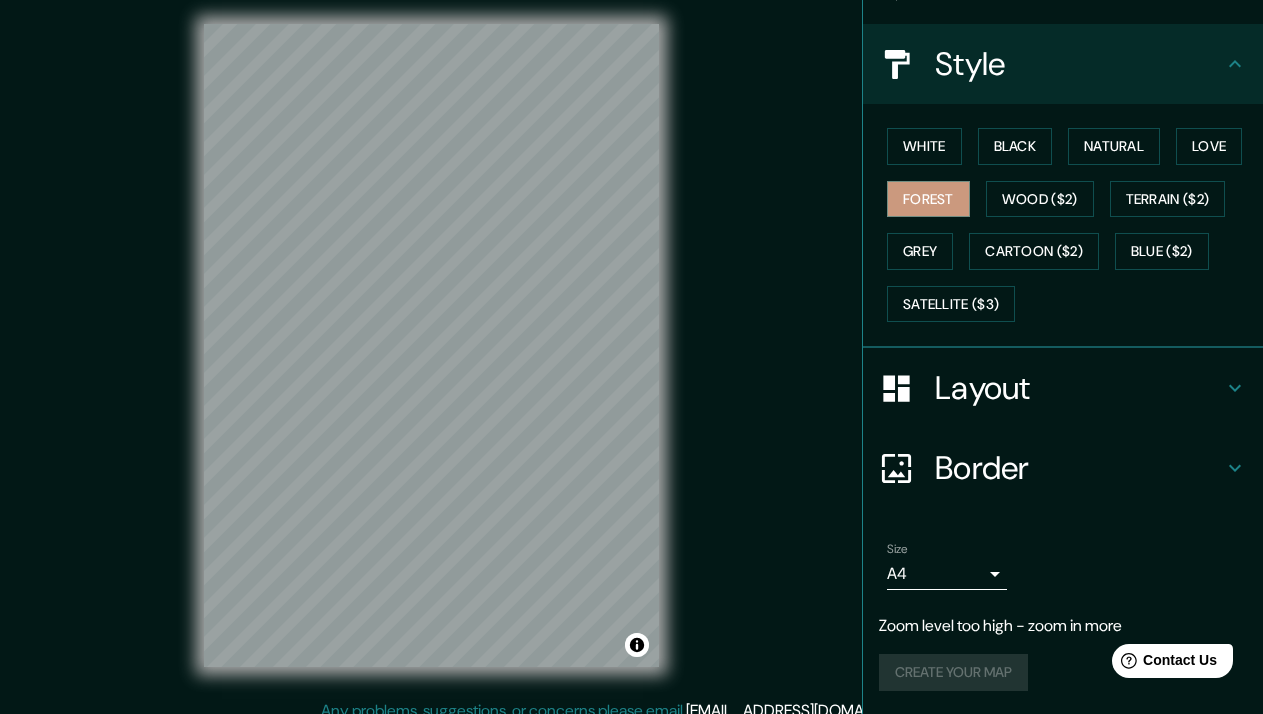 click on "Mappin Location [GEOGRAPHIC_DATA], [GEOGRAPHIC_DATA], [GEOGRAPHIC_DATA] Pins Style White Black Natural Love Forest Wood ($2) Terrain ($2) Grey Cartoon ($2) Blue ($2) Satellite ($3) Layout Border Choose a border.  Hint : you can make layers of the frame opaque to create some cool effects. None Simple Transparent Fancy Size A4 single Zoom level too high - zoom in more Create your map © Mapbox   © OpenStreetMap   Improve this map Any problems, suggestions, or concerns please email    [EMAIL_ADDRESS][DOMAIN_NAME] . . ." at bounding box center (631, 349) 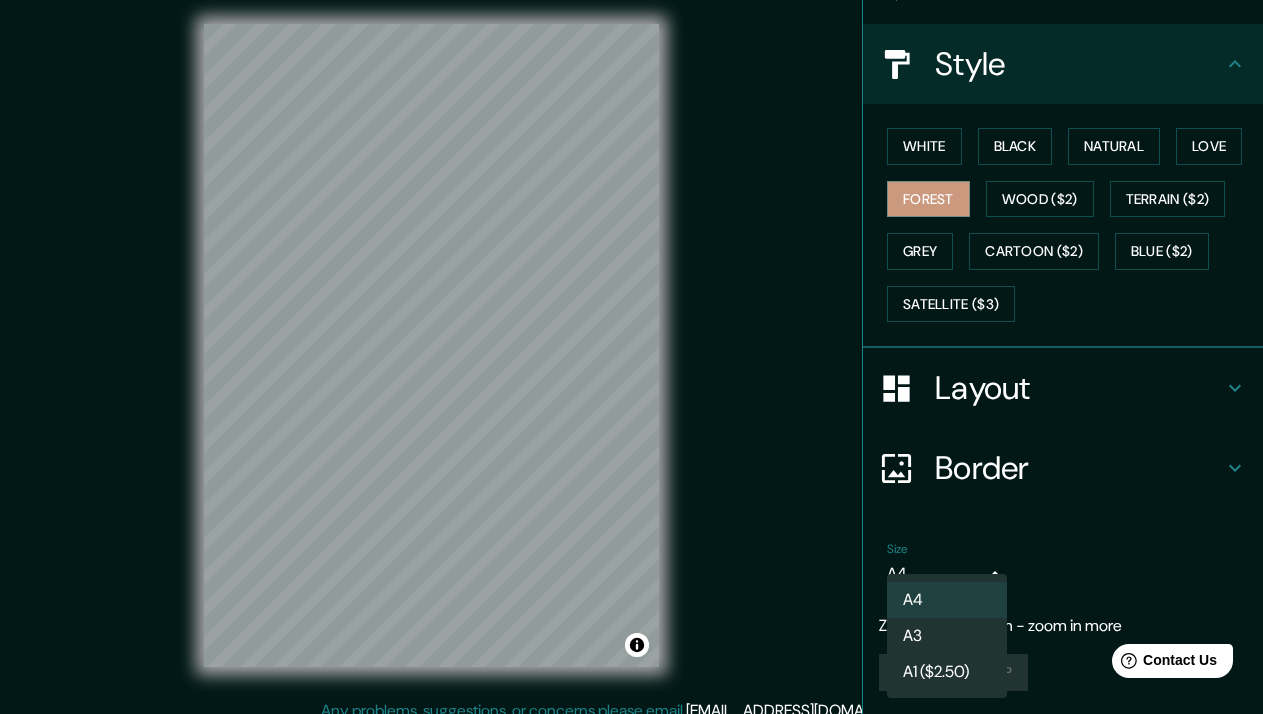 click on "A3" at bounding box center [947, 636] 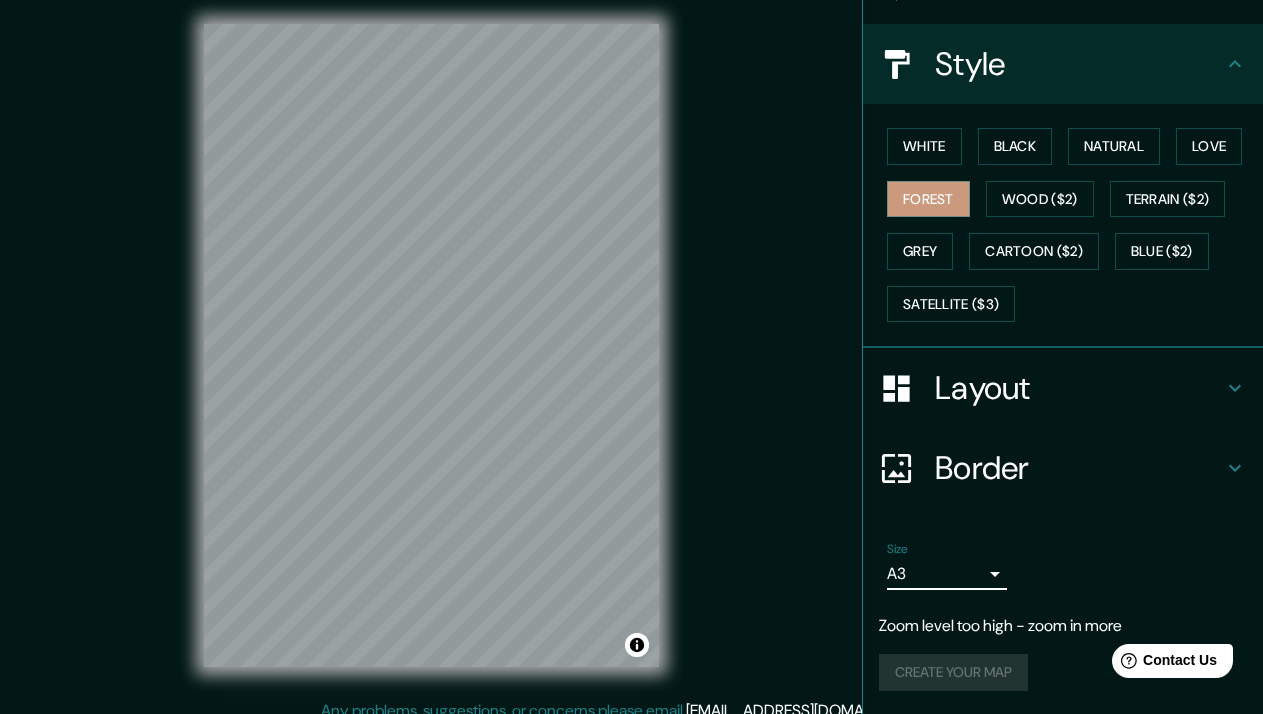 click on "Mappin Location [GEOGRAPHIC_DATA], [GEOGRAPHIC_DATA], [GEOGRAPHIC_DATA] Pins Style White Black Natural Love Forest Wood ($2) Terrain ($2) Grey Cartoon ($2) Blue ($2) Satellite ($3) Layout Border Choose a border.  Hint : you can make layers of the frame opaque to create some cool effects. None Simple Transparent Fancy Size A3 a4 Zoom level too high - zoom in more Create your map © Mapbox   © OpenStreetMap   Improve this map Any problems, suggestions, or concerns please email    [EMAIL_ADDRESS][DOMAIN_NAME] . . ." at bounding box center [631, 349] 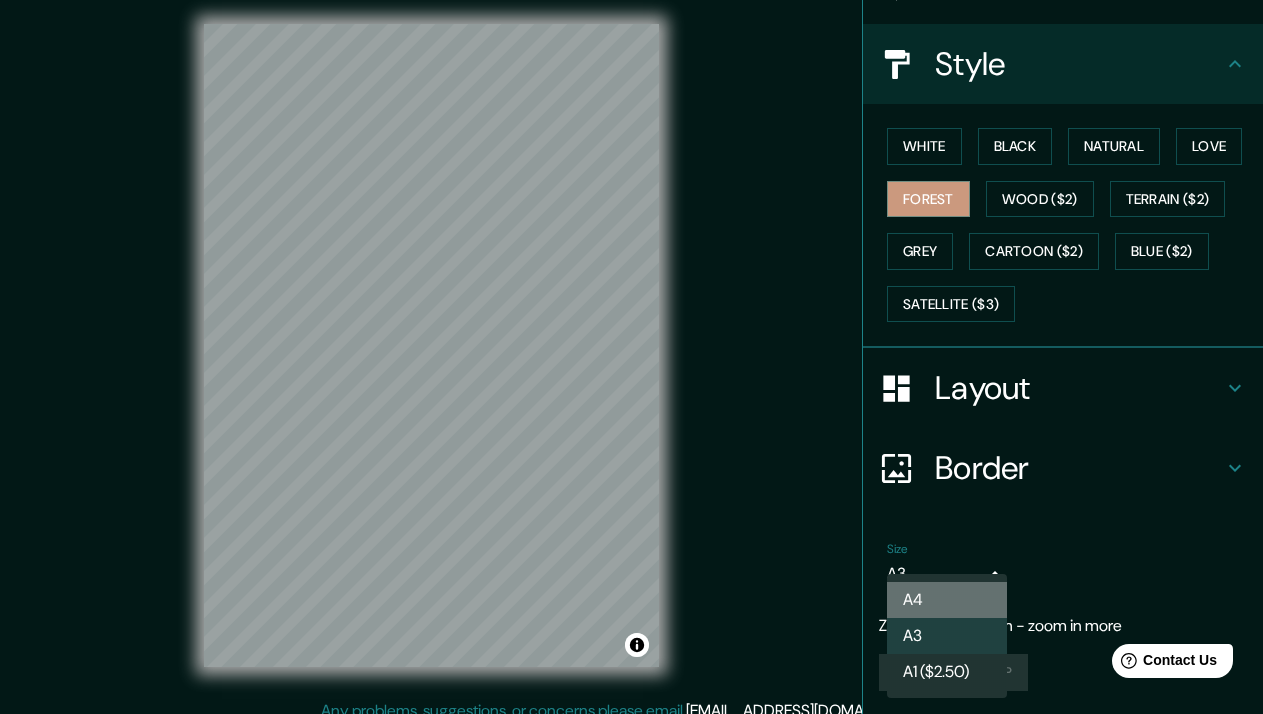 click on "A4" at bounding box center [947, 600] 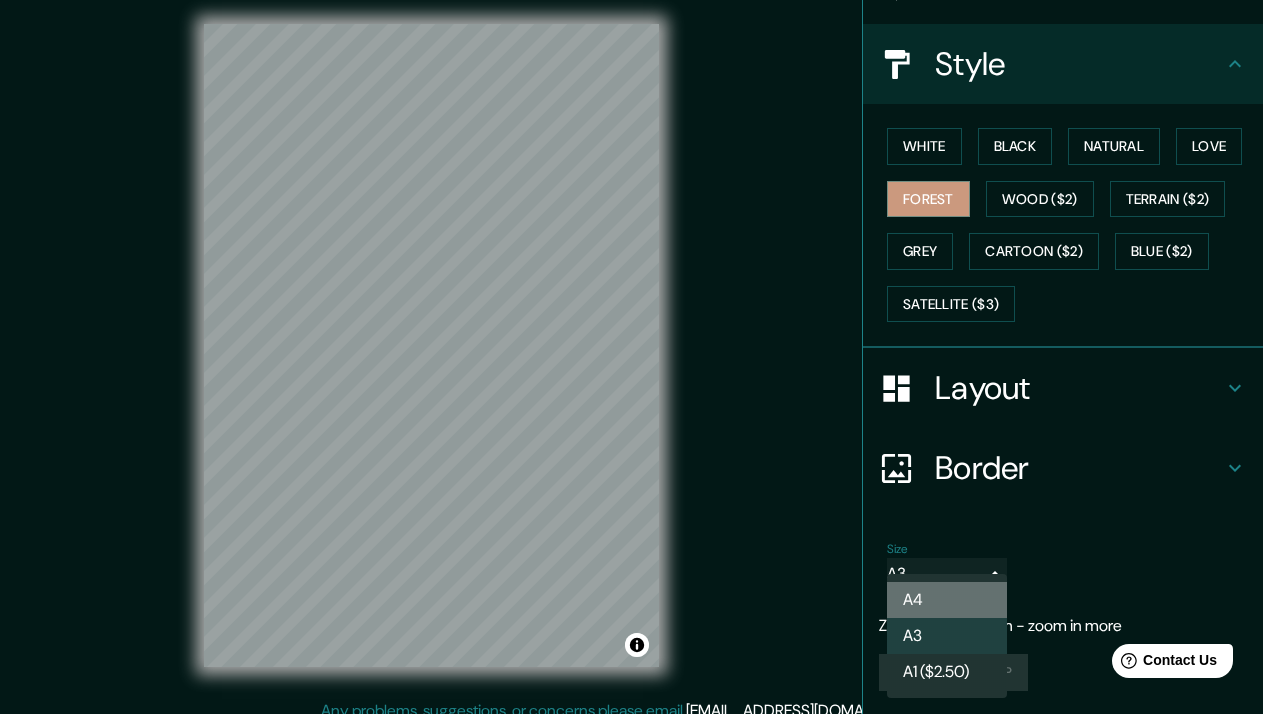 type on "single" 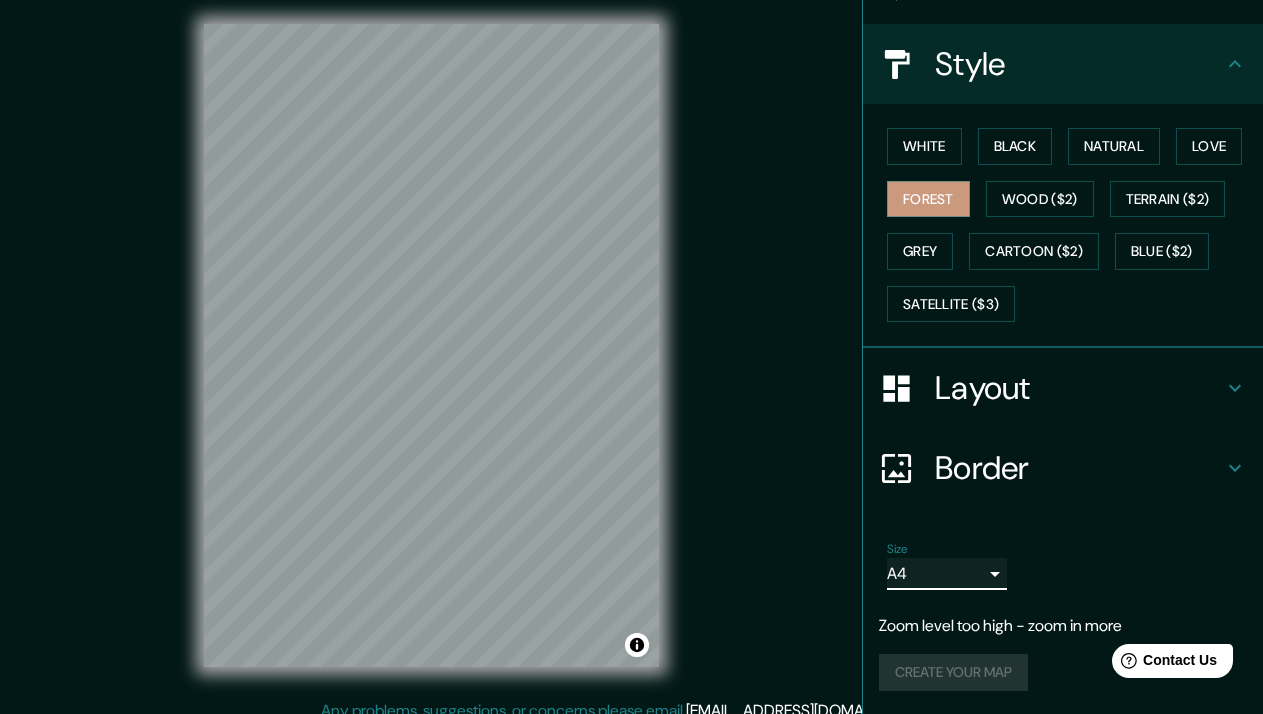 scroll, scrollTop: 4, scrollLeft: 0, axis: vertical 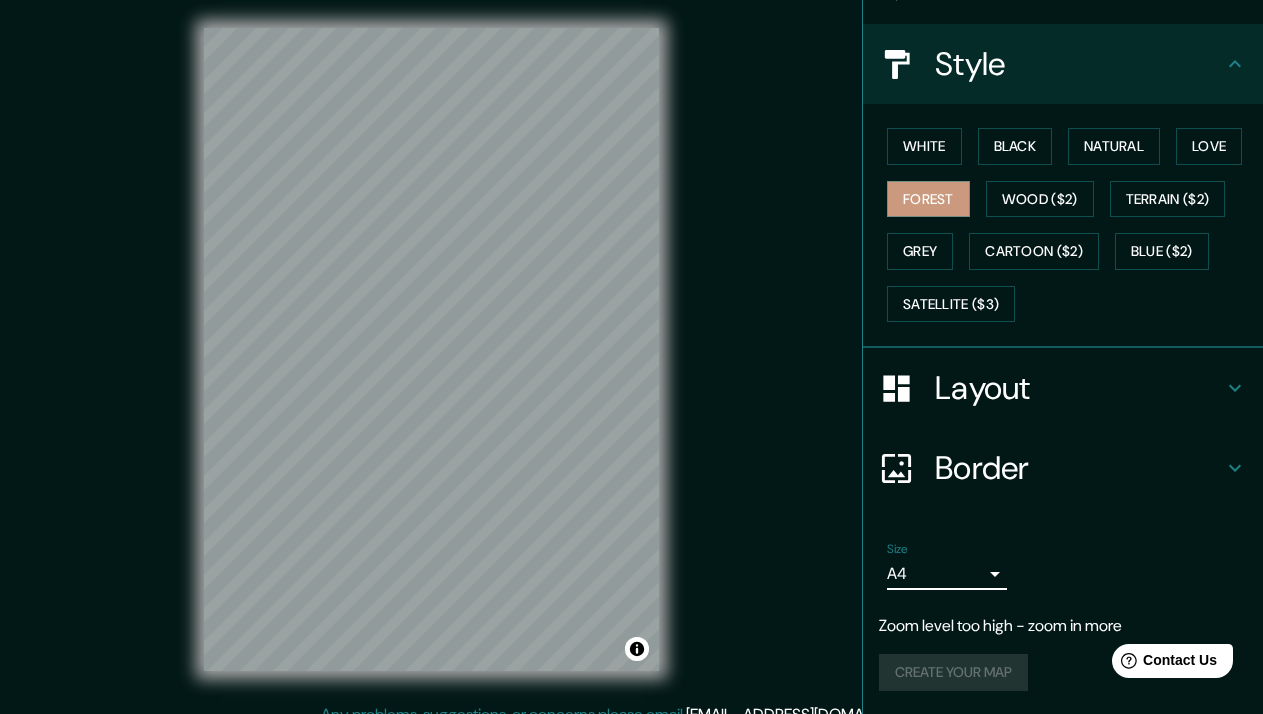 click on "Zoom level too high - zoom in more" at bounding box center (1063, 626) 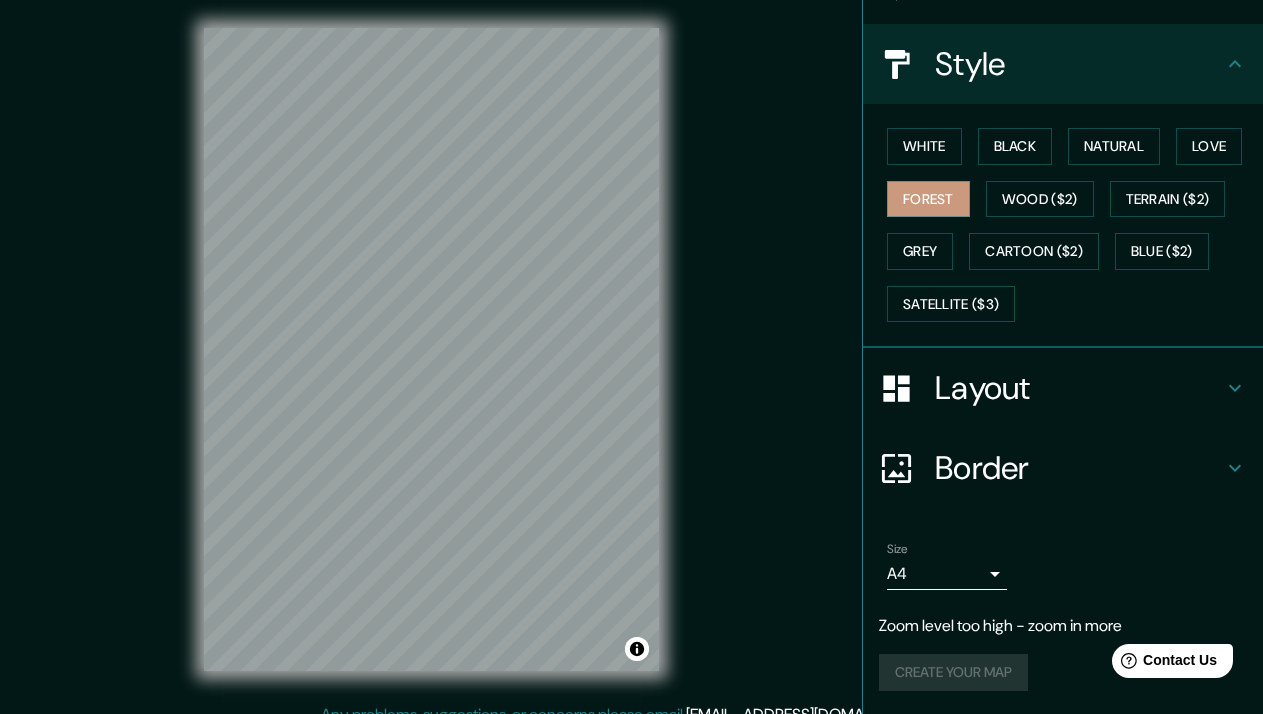 click 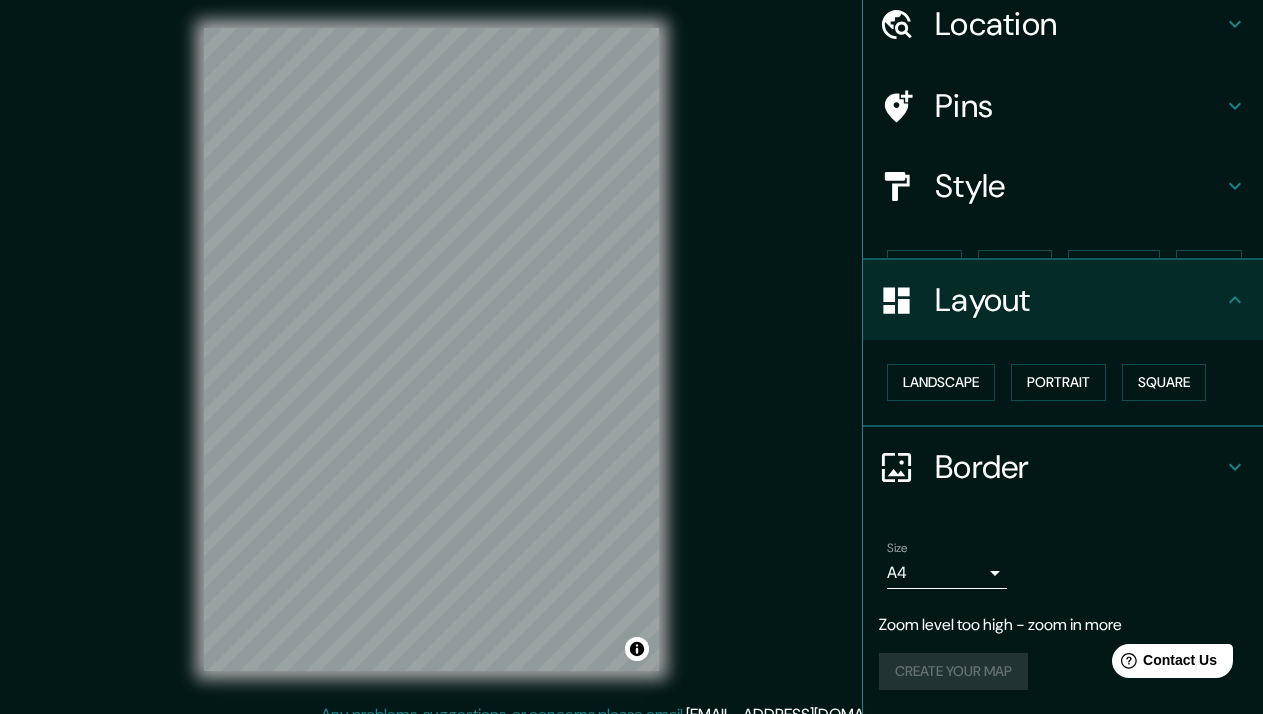 scroll, scrollTop: 45, scrollLeft: 0, axis: vertical 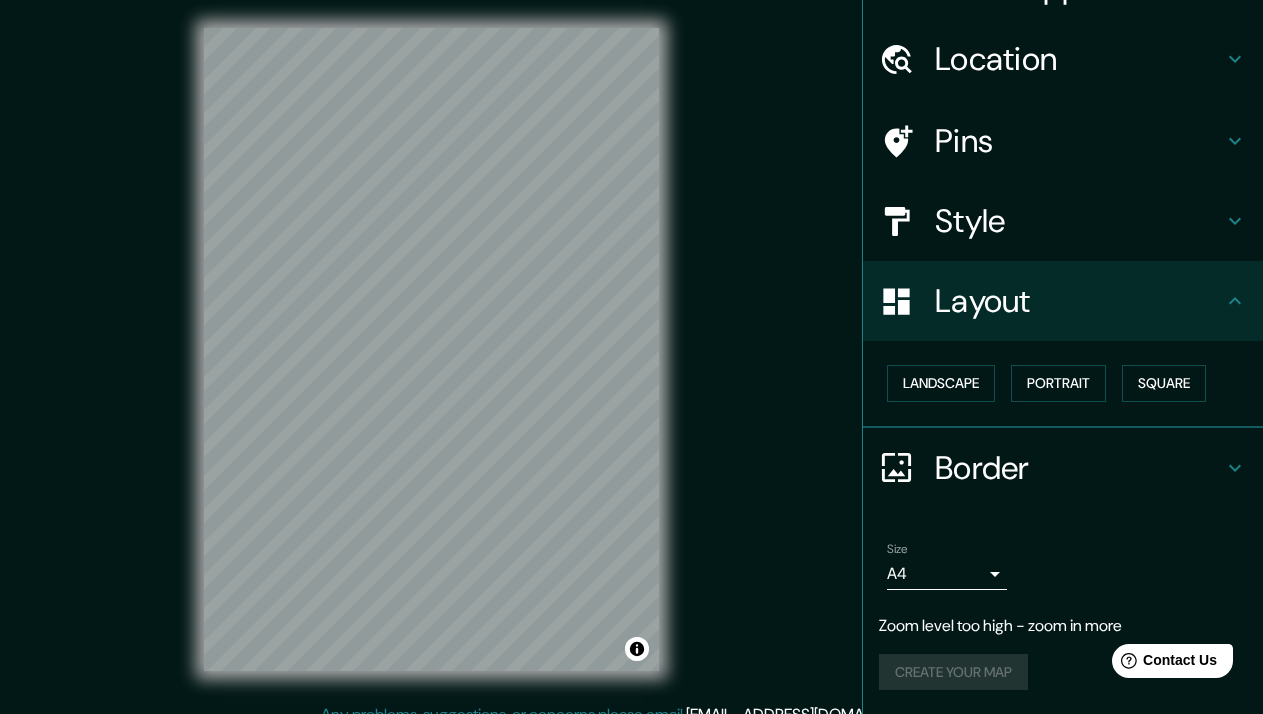 click 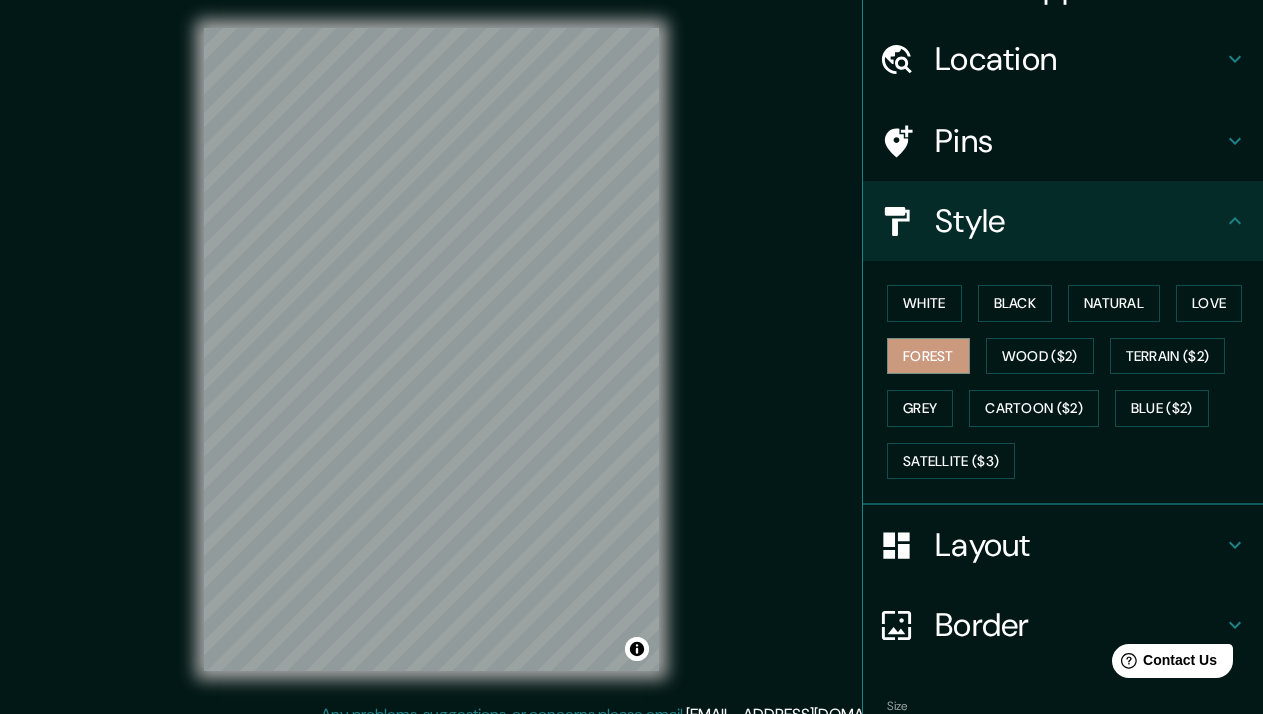 click 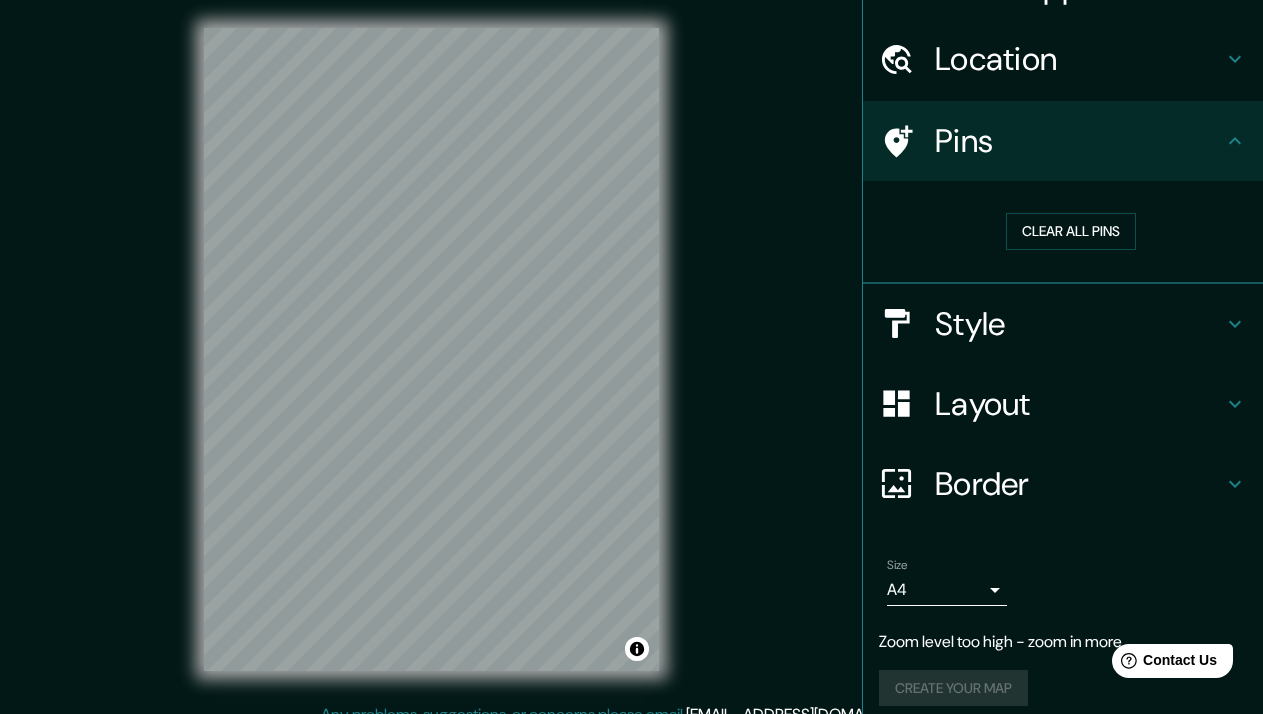 click 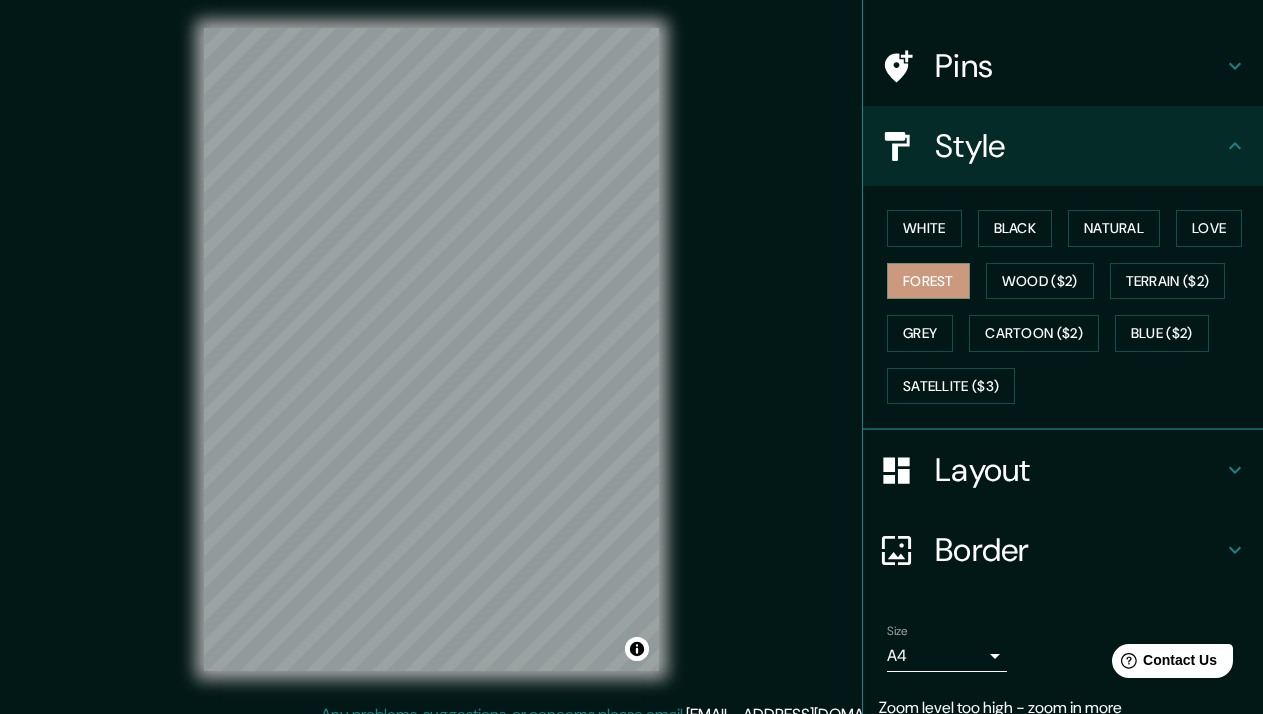 scroll, scrollTop: 0, scrollLeft: 0, axis: both 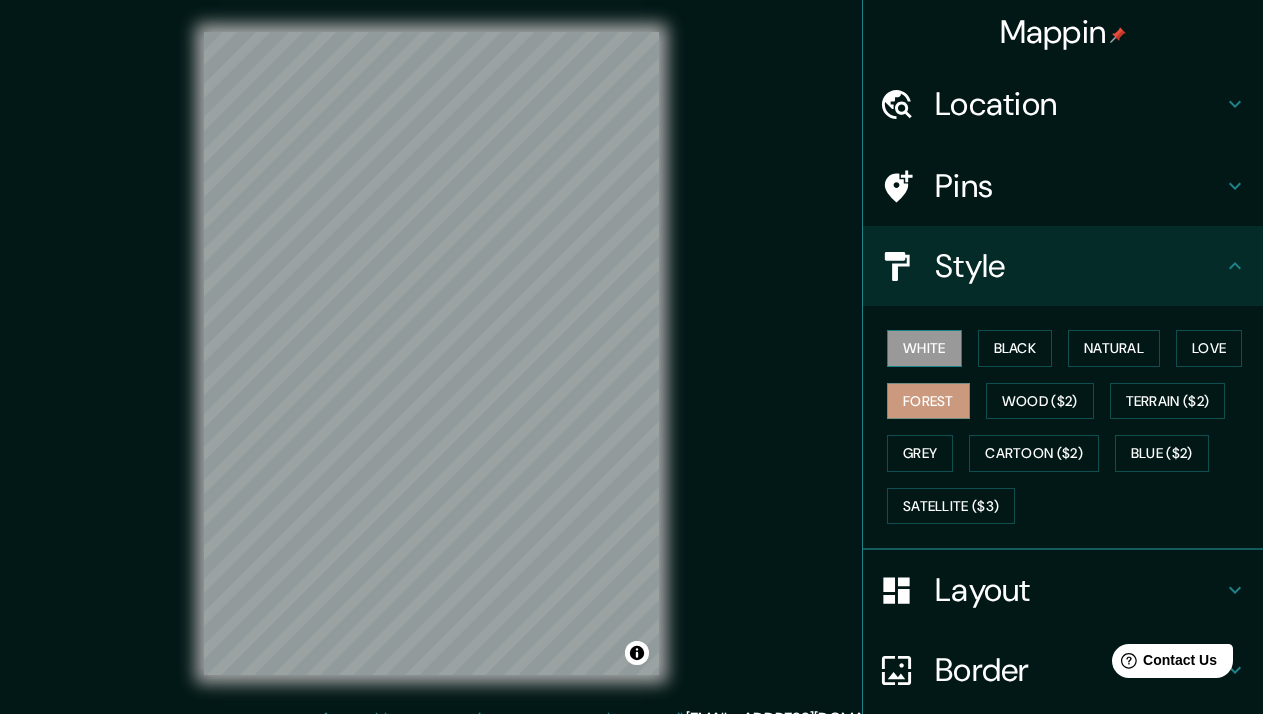 click on "White" at bounding box center (924, 348) 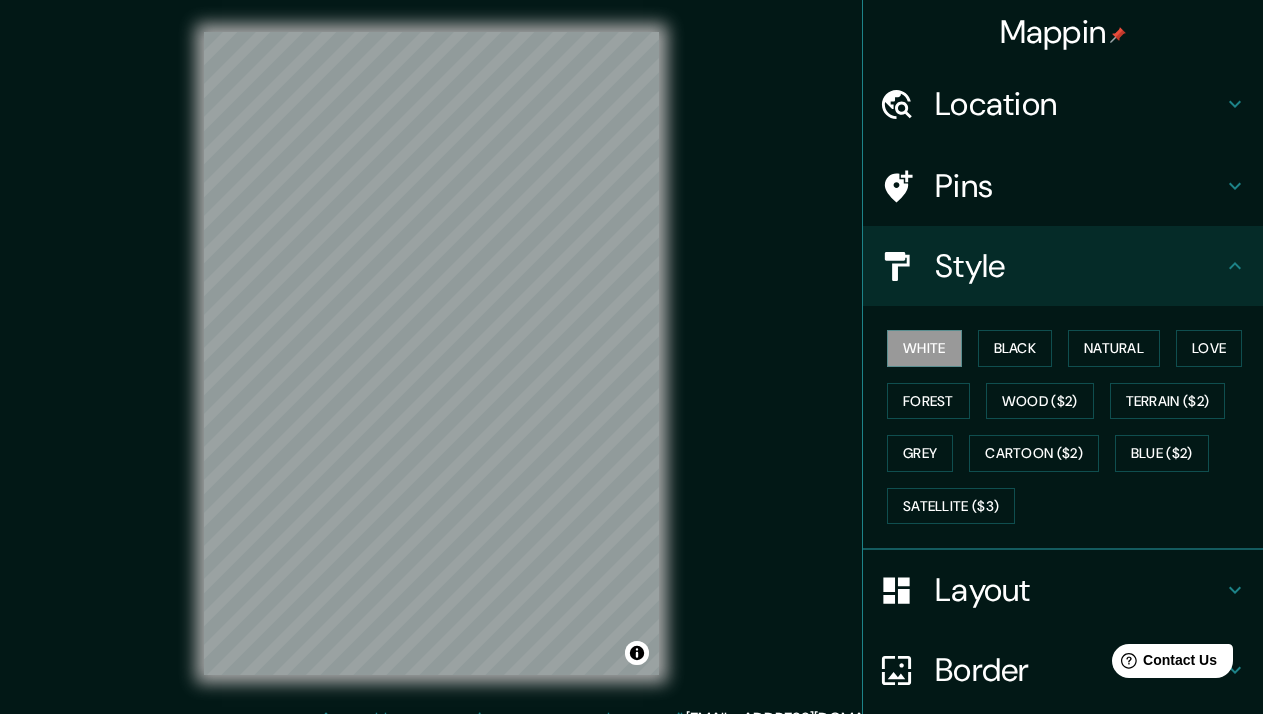 click on "Layout" at bounding box center [1079, 590] 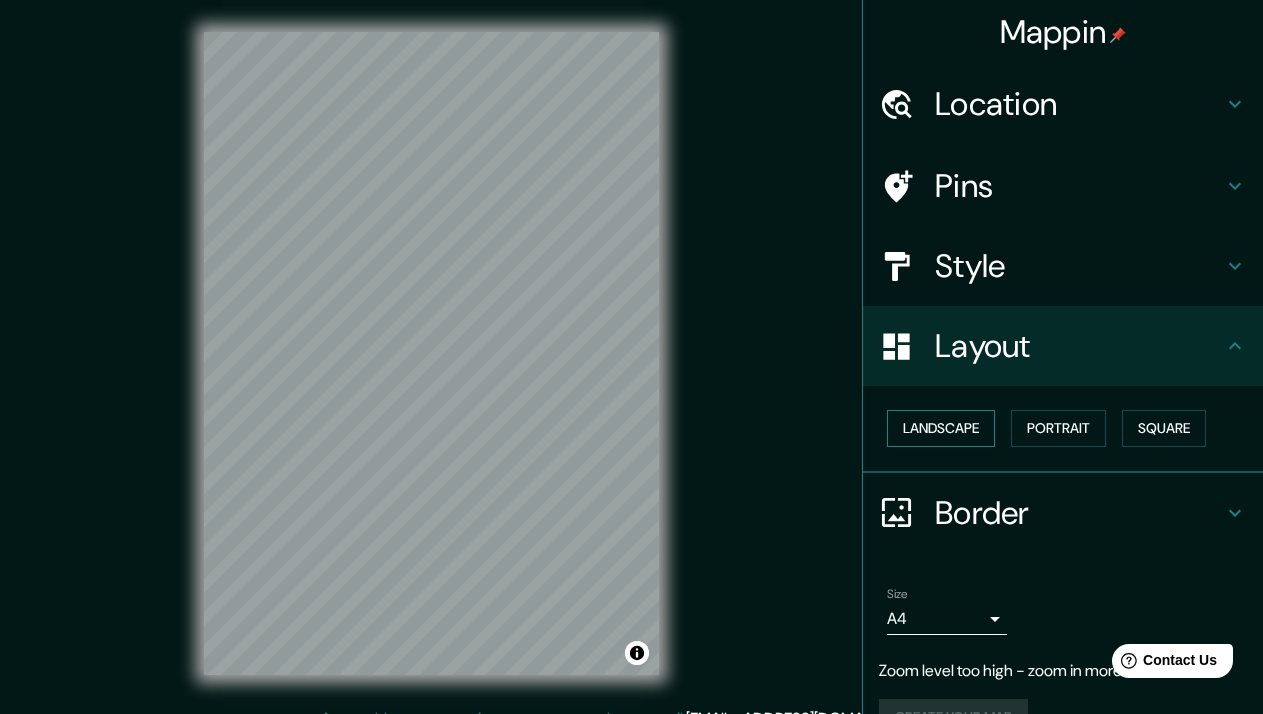 click on "Landscape" at bounding box center [941, 428] 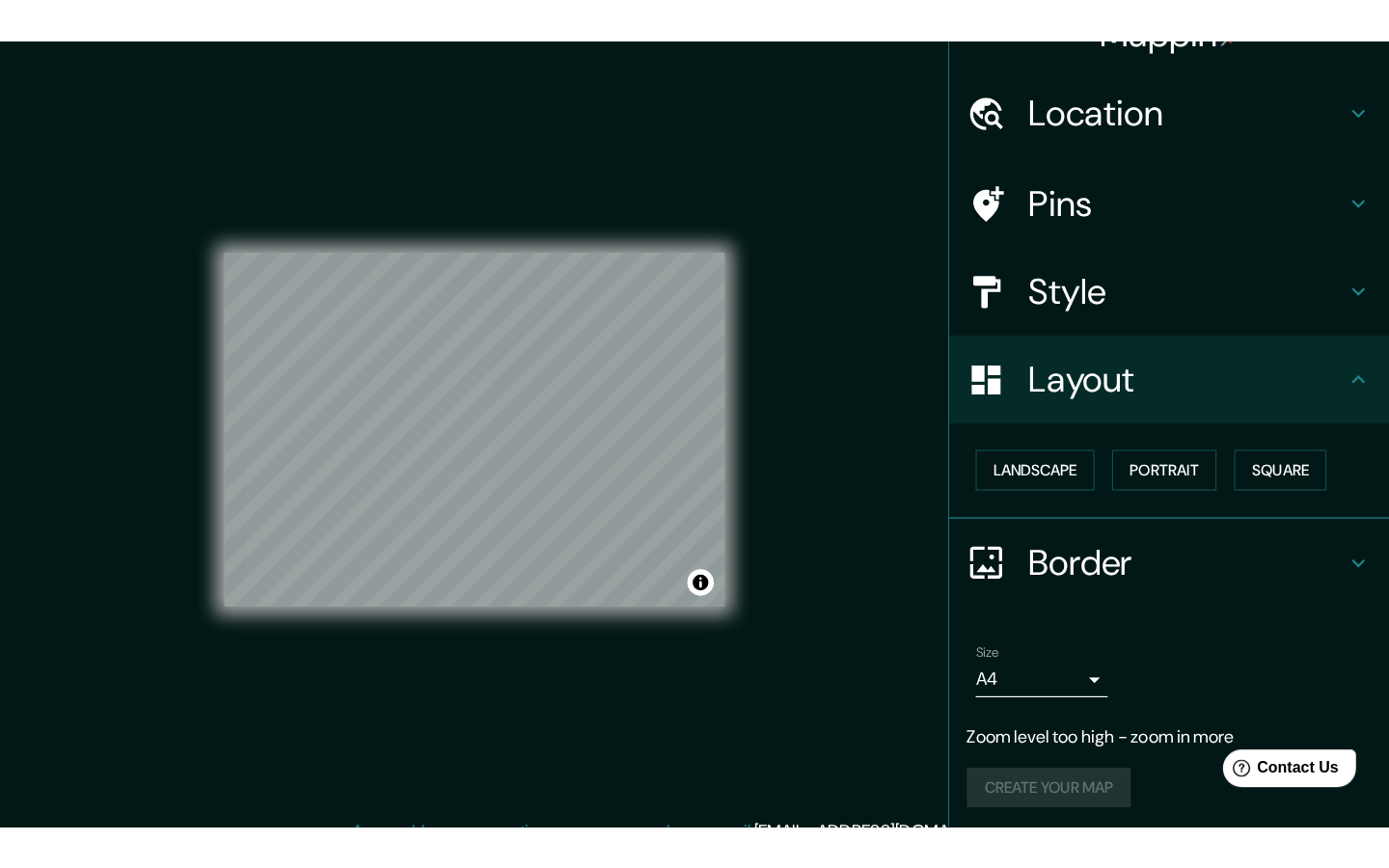 scroll, scrollTop: 43, scrollLeft: 0, axis: vertical 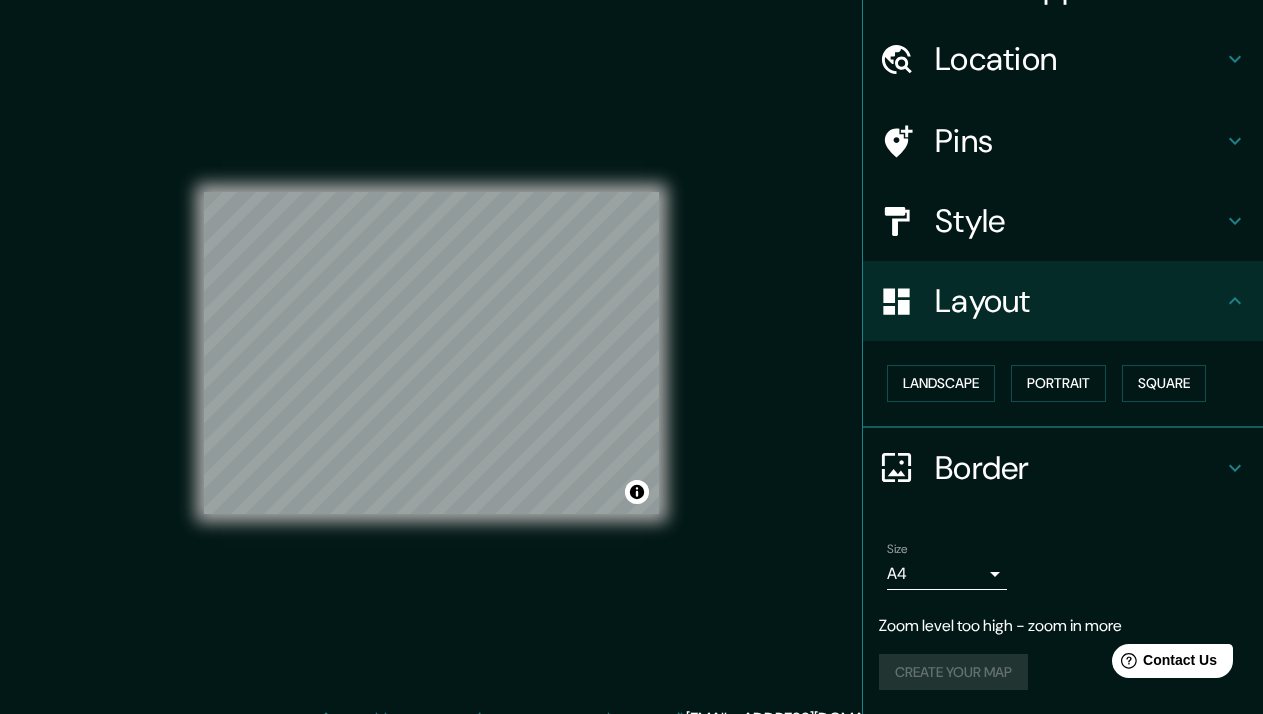 click on "Mappin Location [GEOGRAPHIC_DATA], [GEOGRAPHIC_DATA], [GEOGRAPHIC_DATA] Pins Style Layout Landscape Portrait Square Border Choose a border.  Hint : you can make layers of the frame opaque to create some cool effects. None Simple Transparent Fancy Size A4 single Zoom level too high - zoom in more Create your map © Mapbox   © OpenStreetMap   Improve this map Any problems, suggestions, or concerns please email    [EMAIL_ADDRESS][DOMAIN_NAME] . . ." at bounding box center (631, 369) 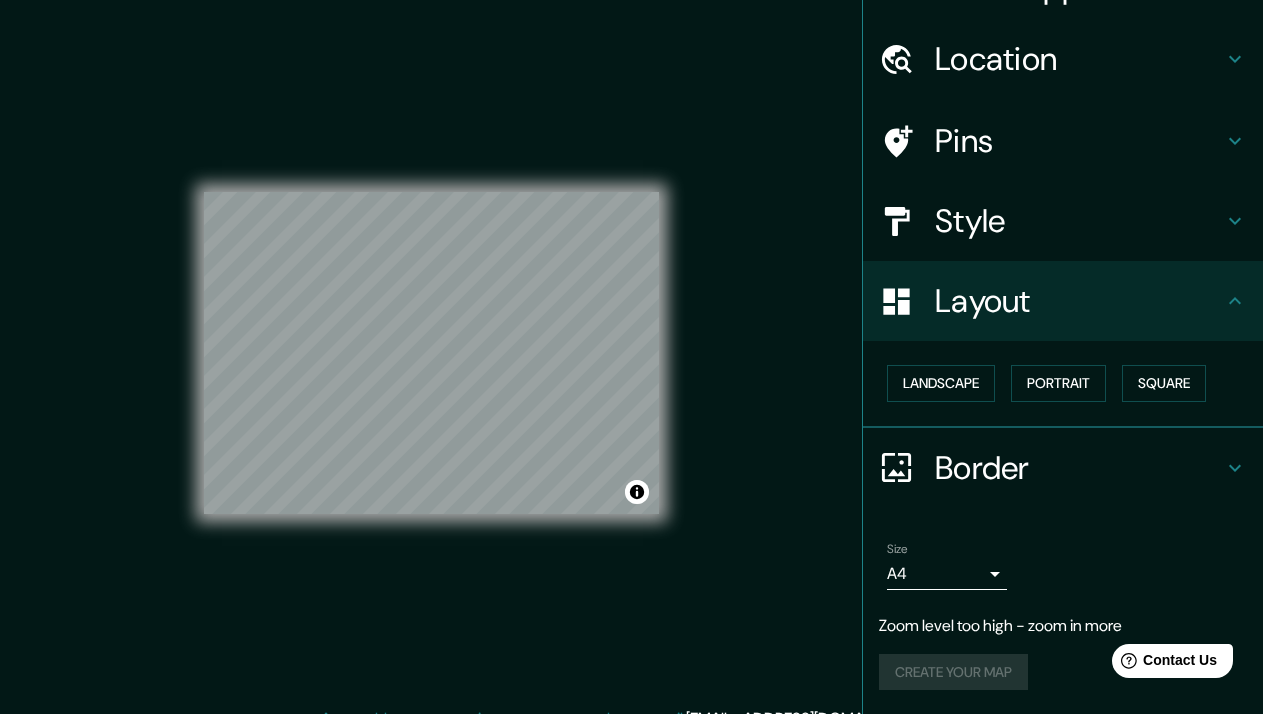 click 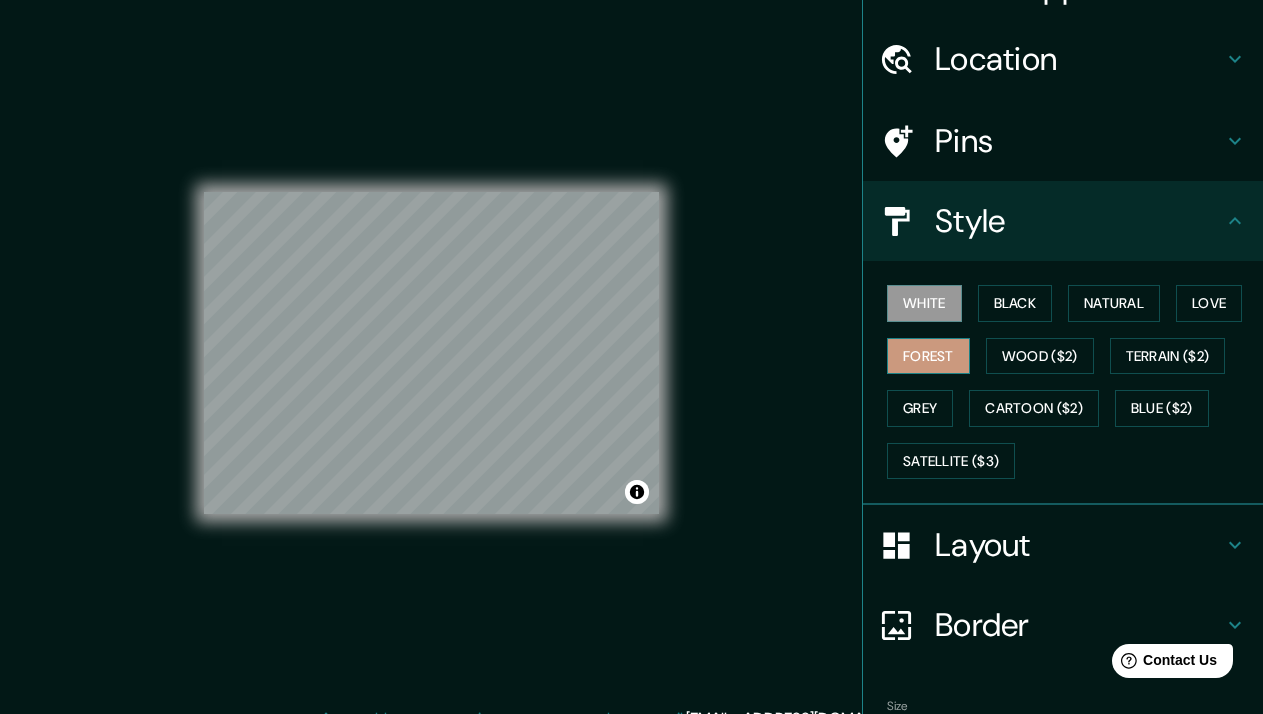 click on "Forest" at bounding box center (928, 356) 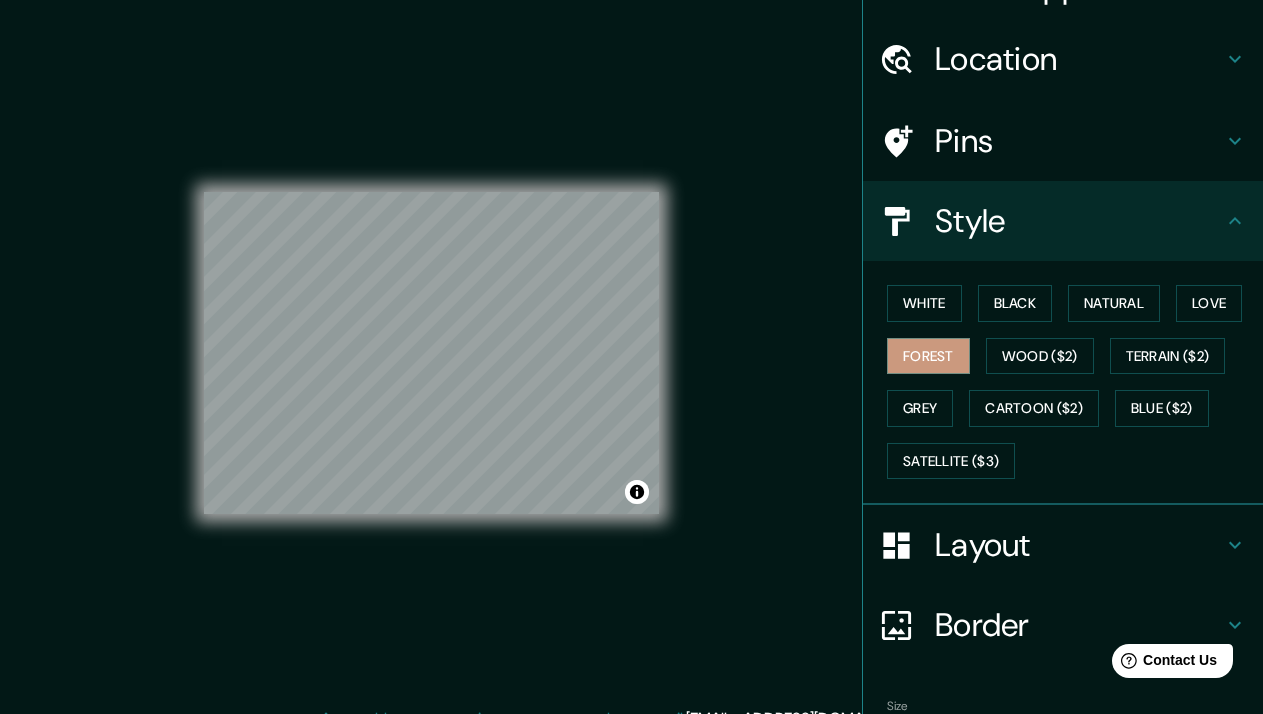 click on "© Mapbox   © OpenStreetMap   Improve this map" at bounding box center (431, 353) 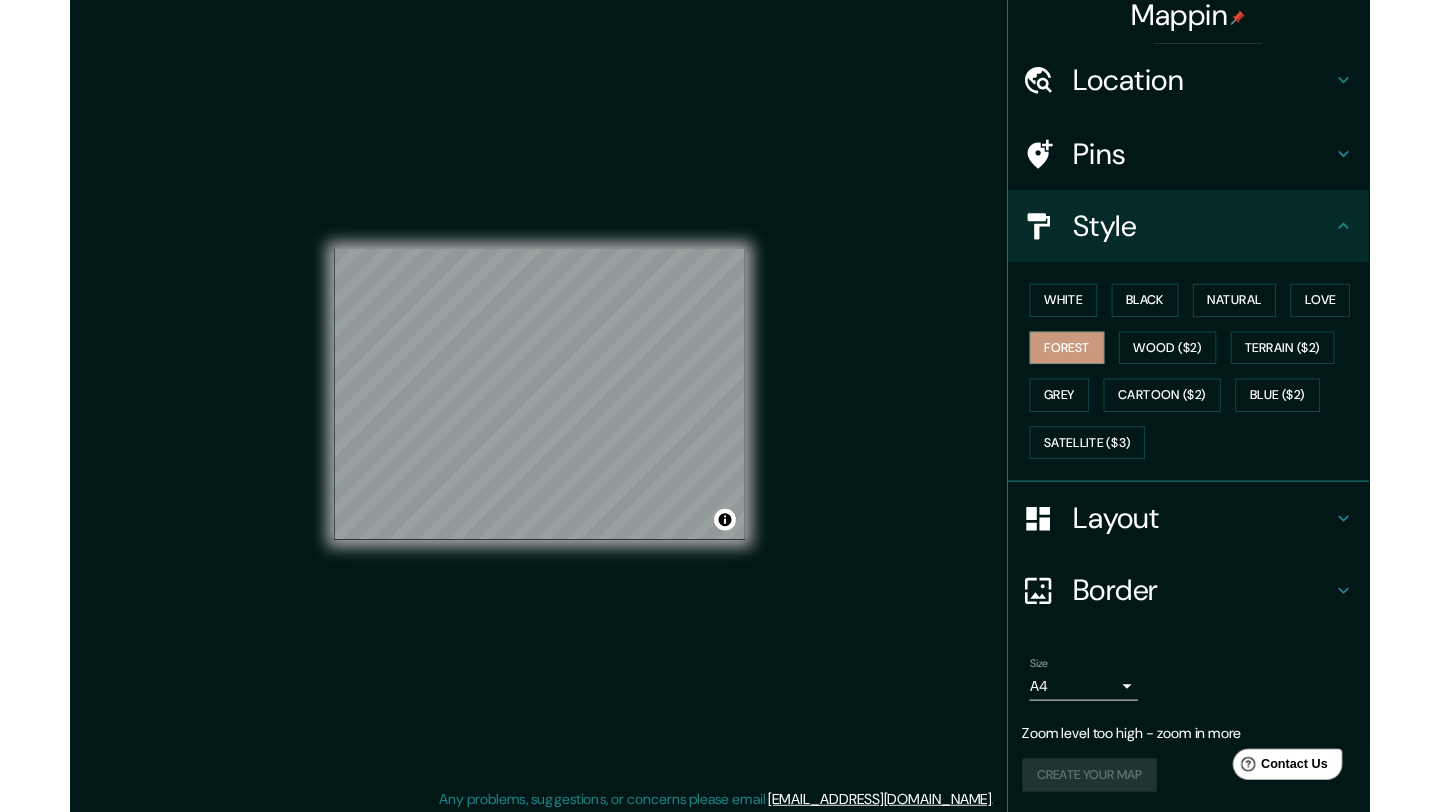 scroll, scrollTop: 45, scrollLeft: 0, axis: vertical 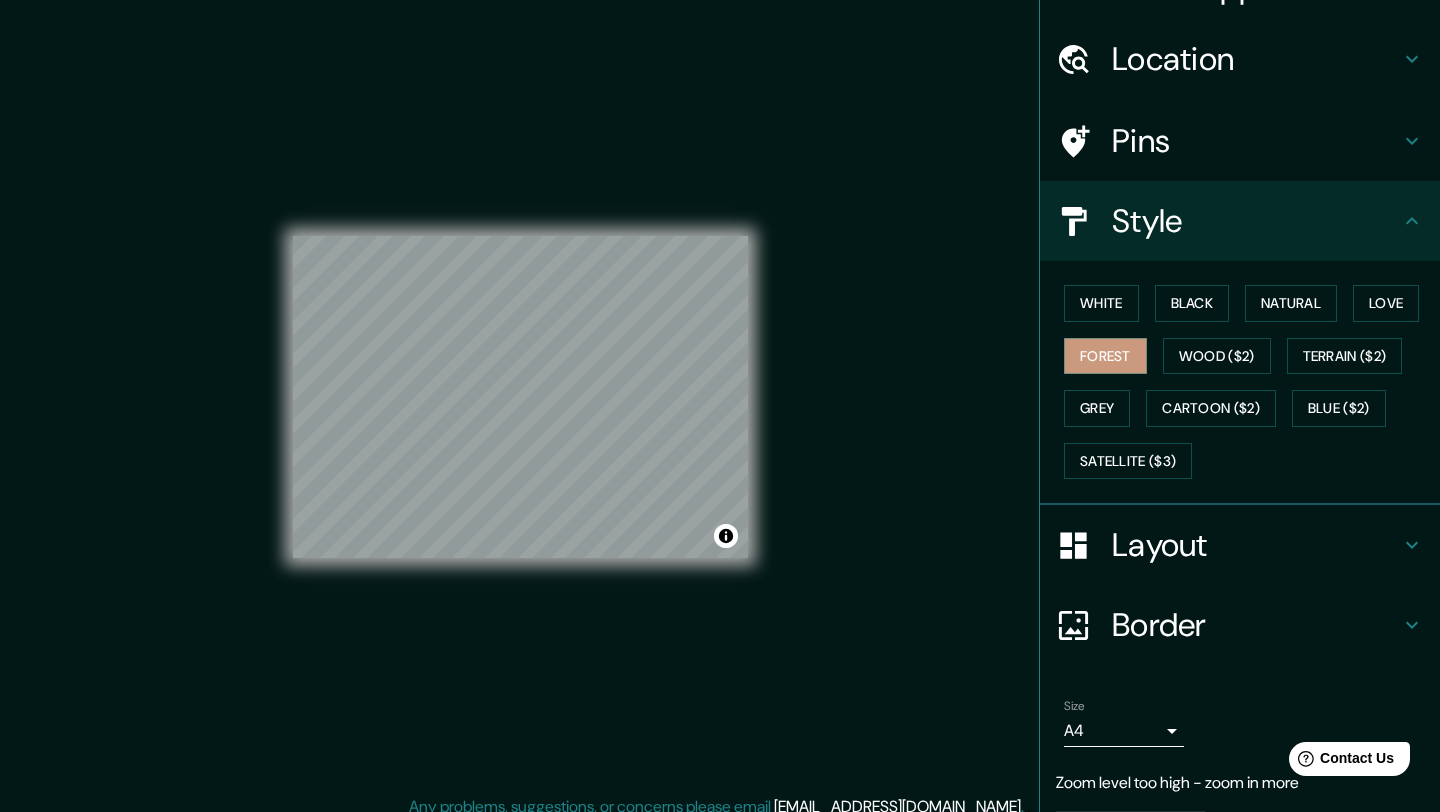 click on "Mappin" at bounding box center [1240, -13] 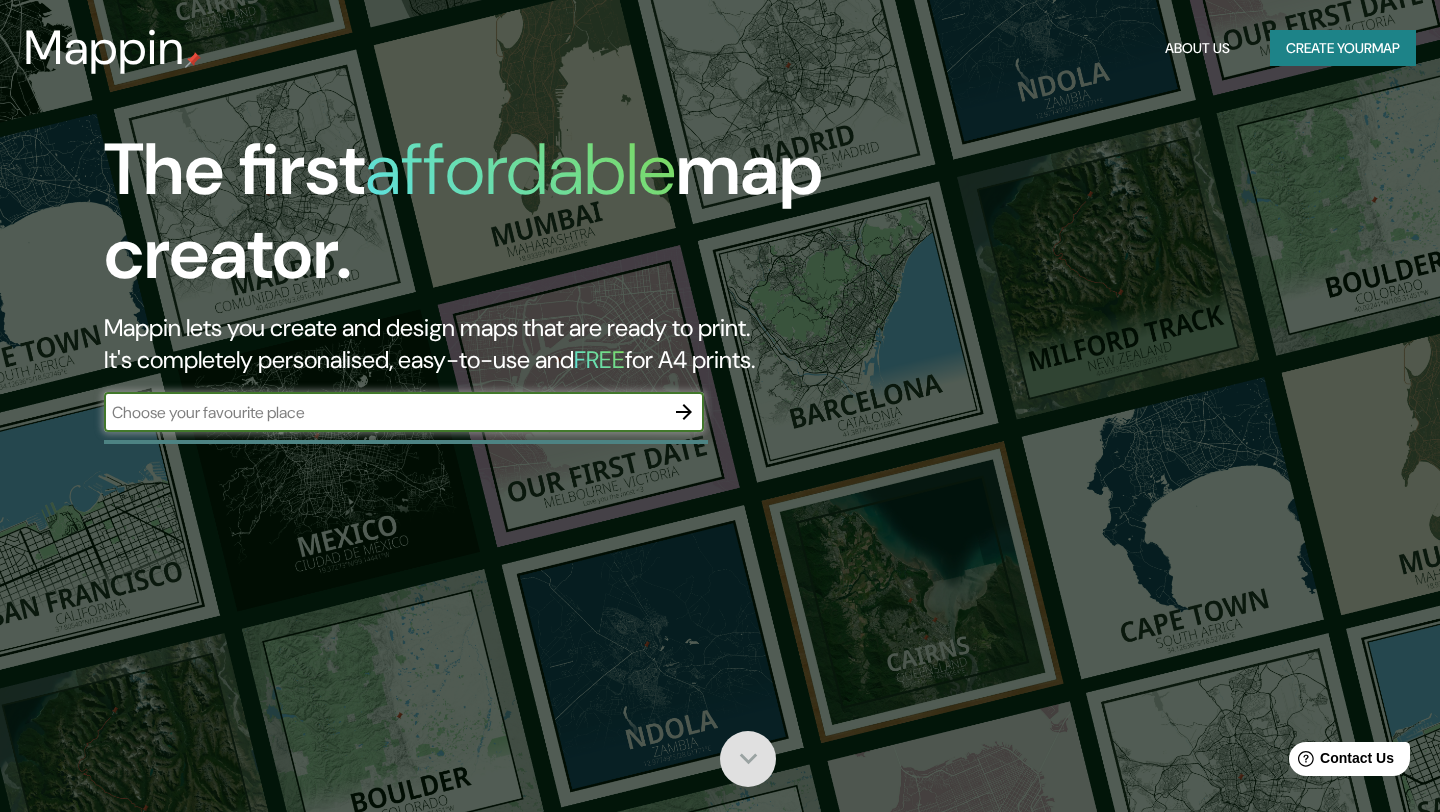 click 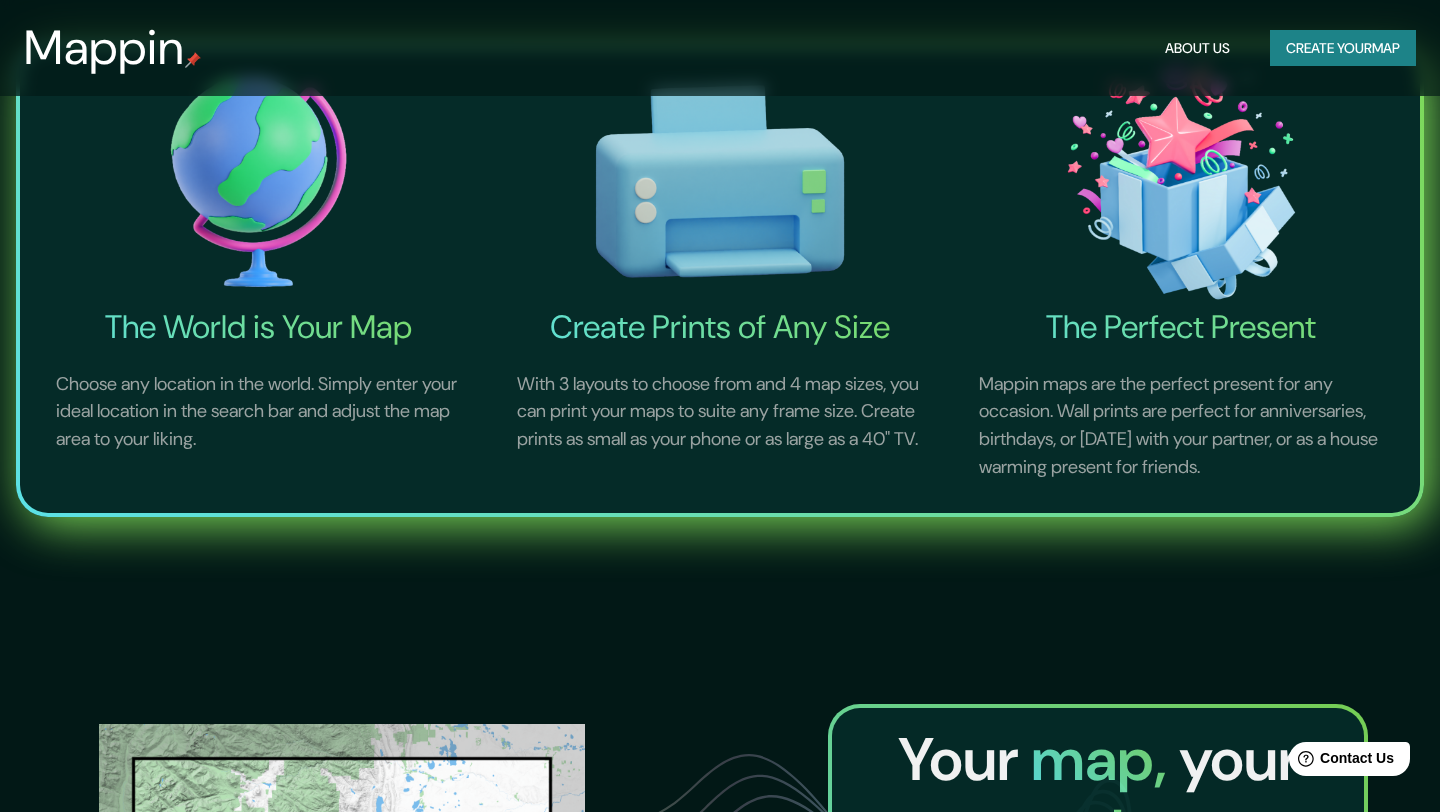 scroll, scrollTop: 814, scrollLeft: 0, axis: vertical 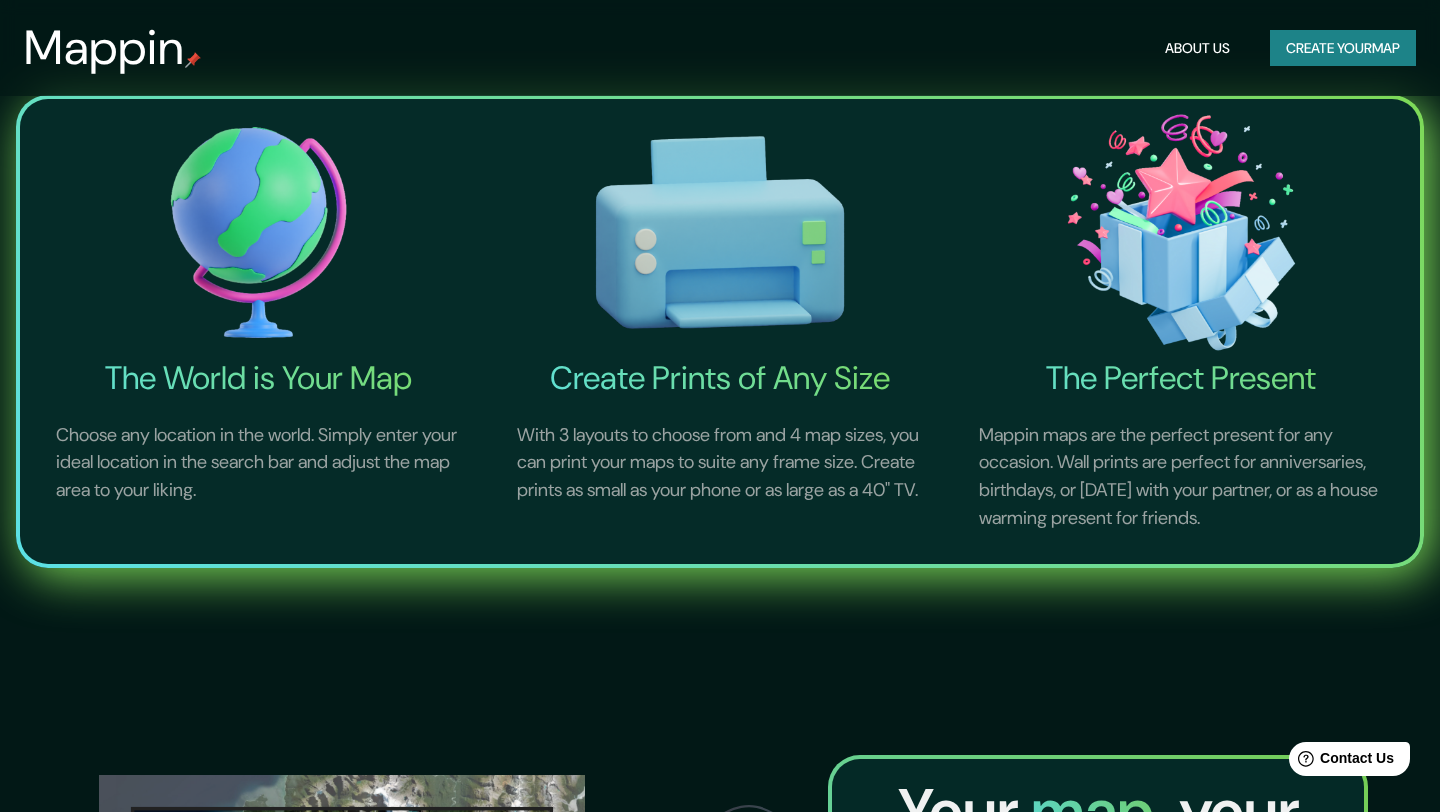 click at bounding box center (258, 232) 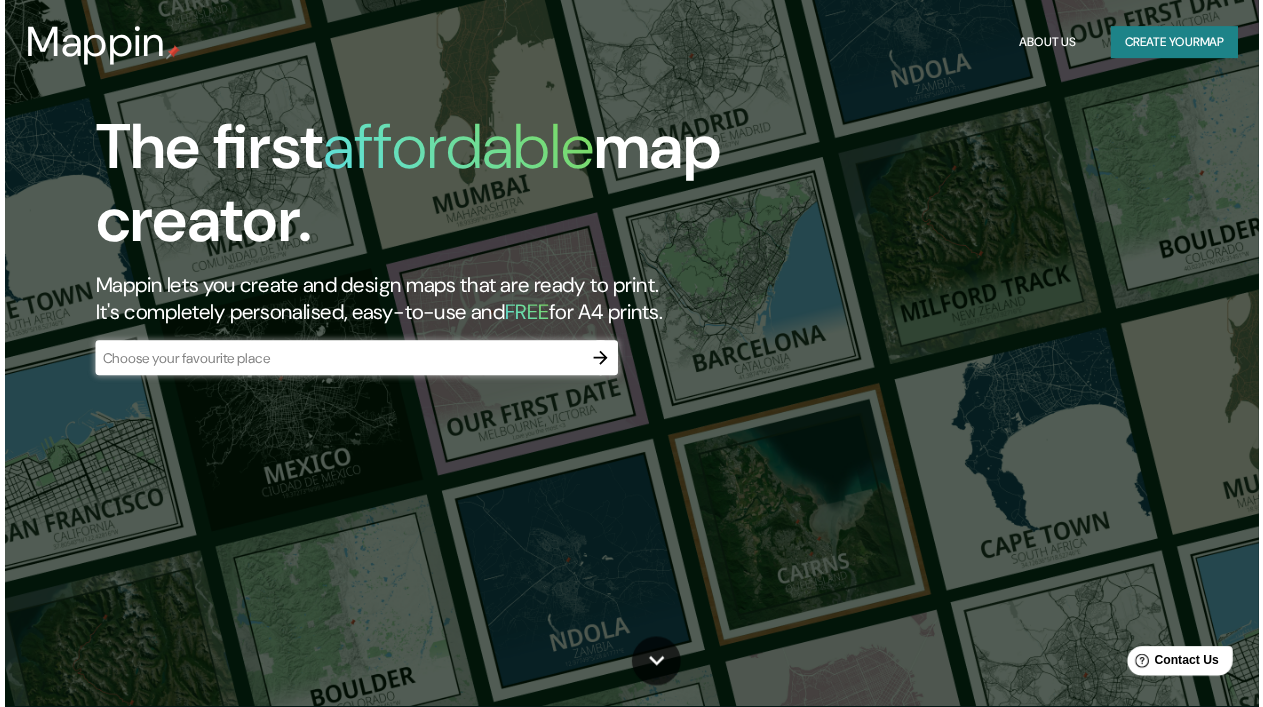scroll, scrollTop: 0, scrollLeft: 0, axis: both 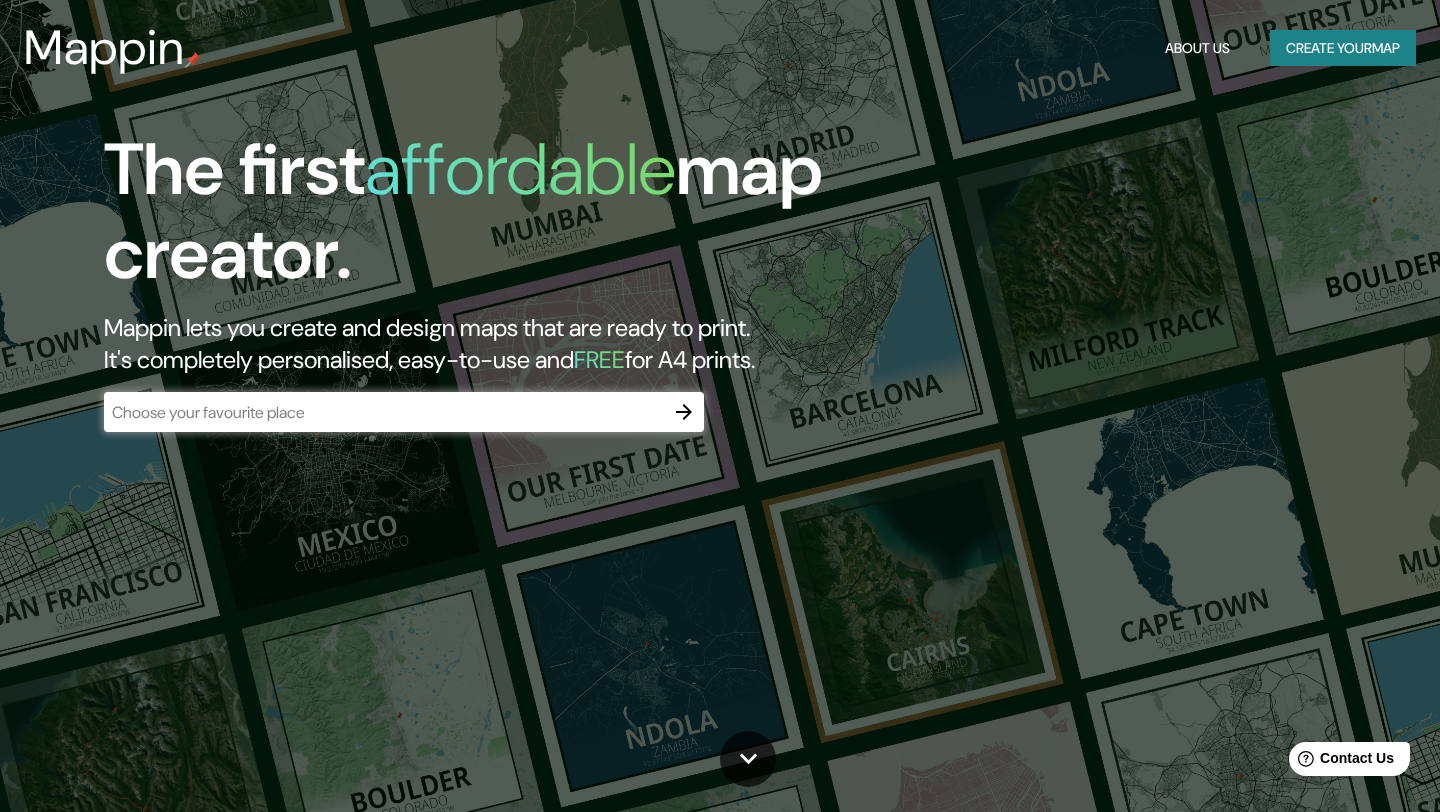 click at bounding box center (384, 412) 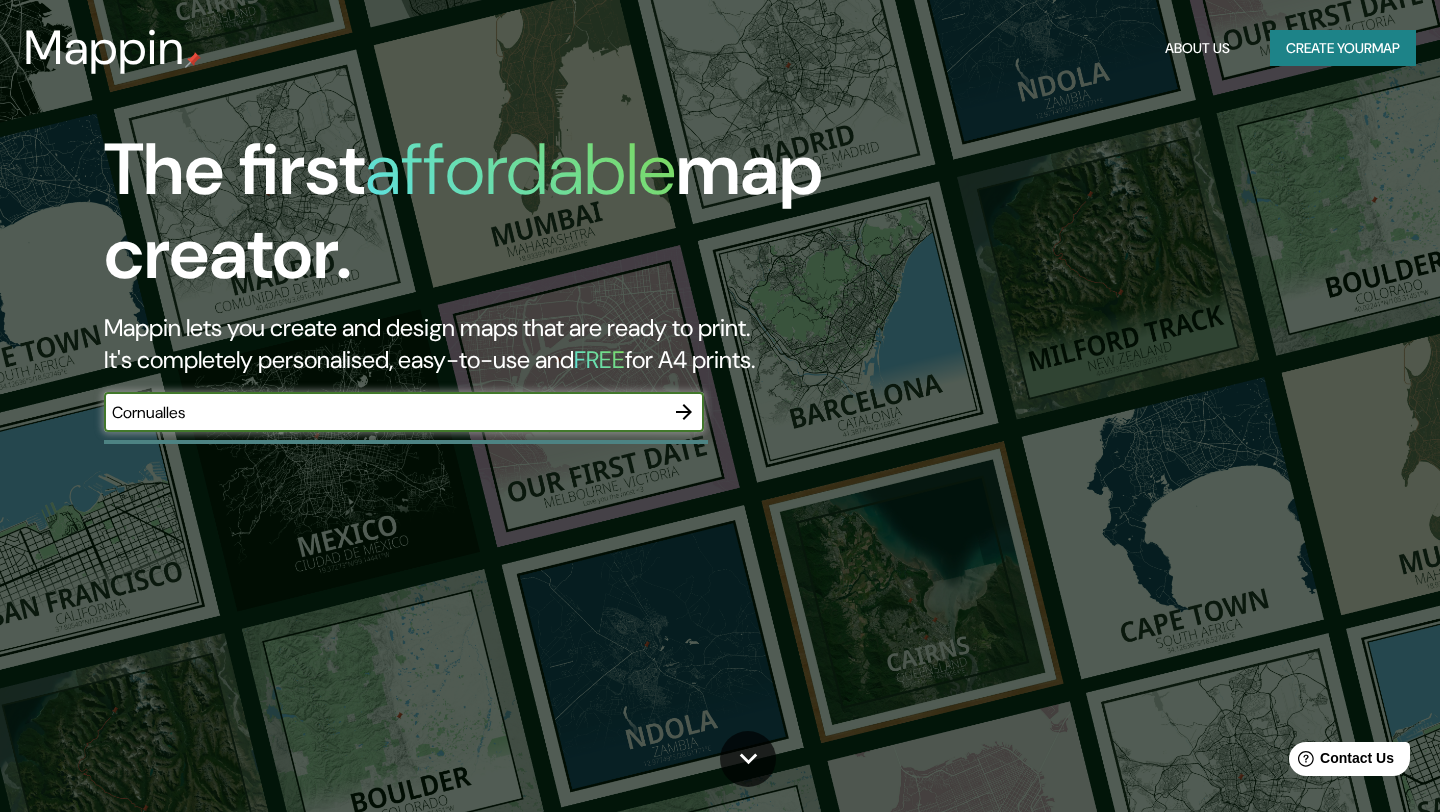 type on "Cornualles" 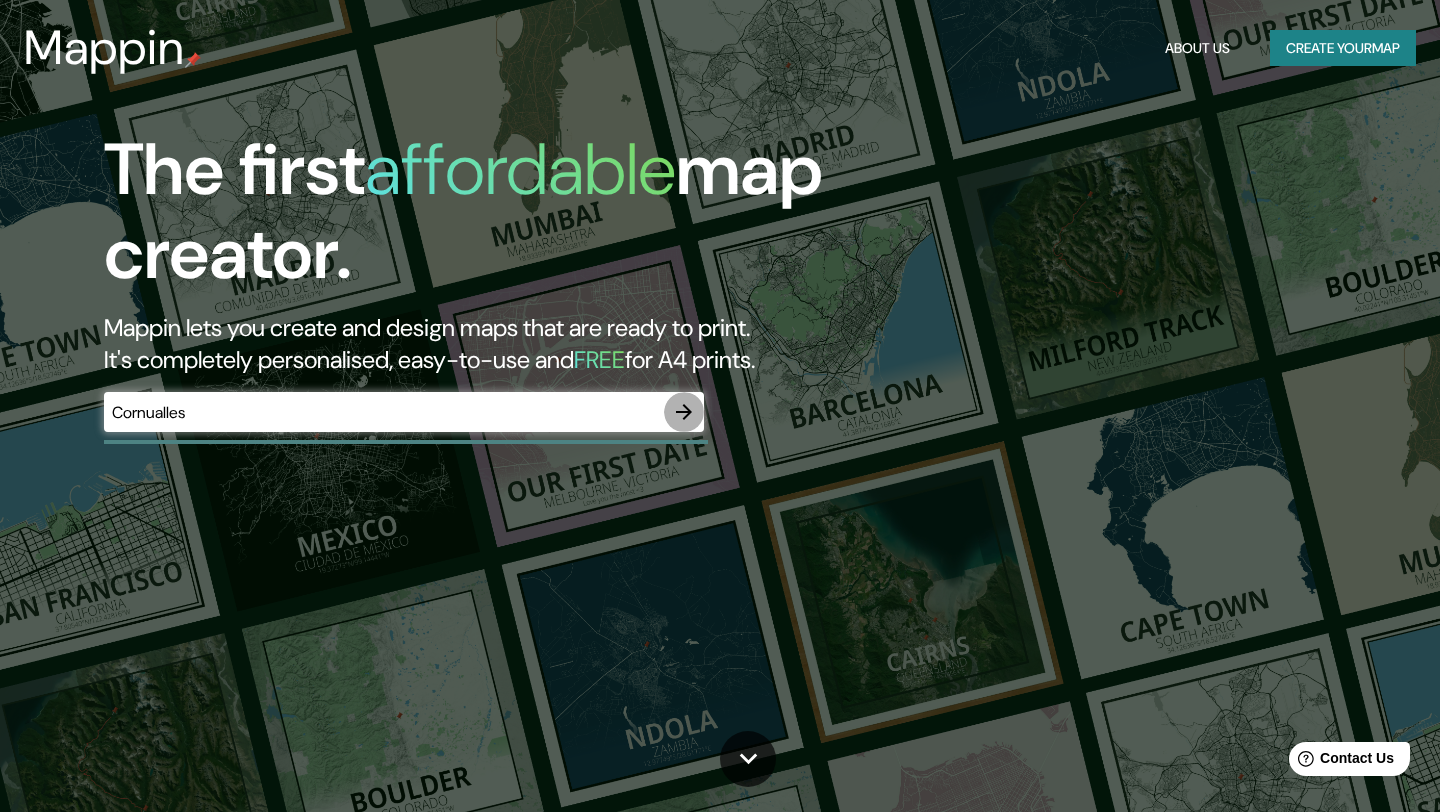 click 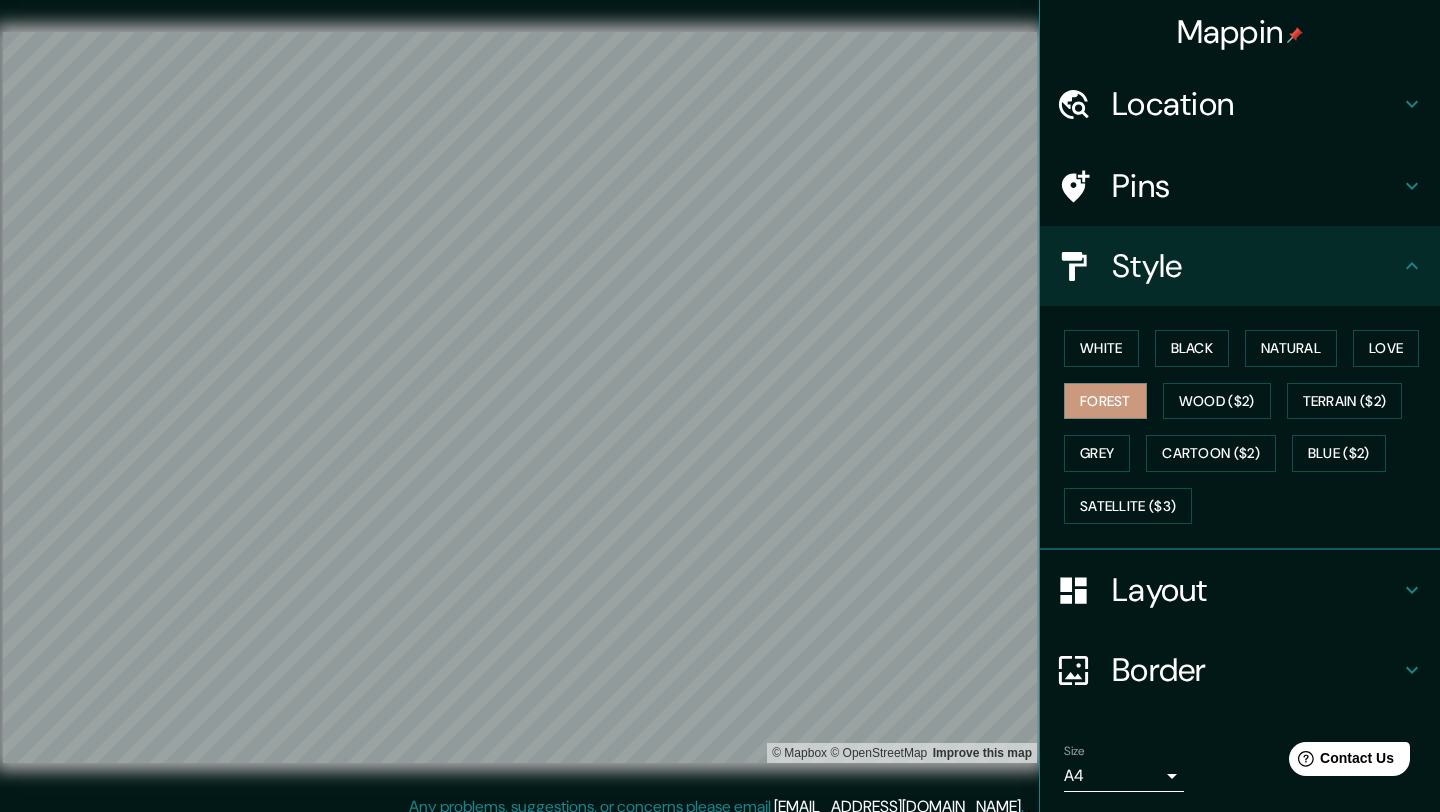 click on "Mappin Location Pins Style White Black Natural Love Forest Wood ($2) Terrain ($2) Grey Cartoon ($2) Blue ($2) Satellite ($3) Layout Border Choose a border.  Hint : you can make layers of the frame opaque to create some cool effects. None Simple Transparent Fancy Size A4 single Zoom level too high - zoom in more Create your map © Mapbox   © OpenStreetMap   Improve this map Any problems, suggestions, or concerns please email    [EMAIL_ADDRESS][DOMAIN_NAME] . . ." at bounding box center (720, 413) 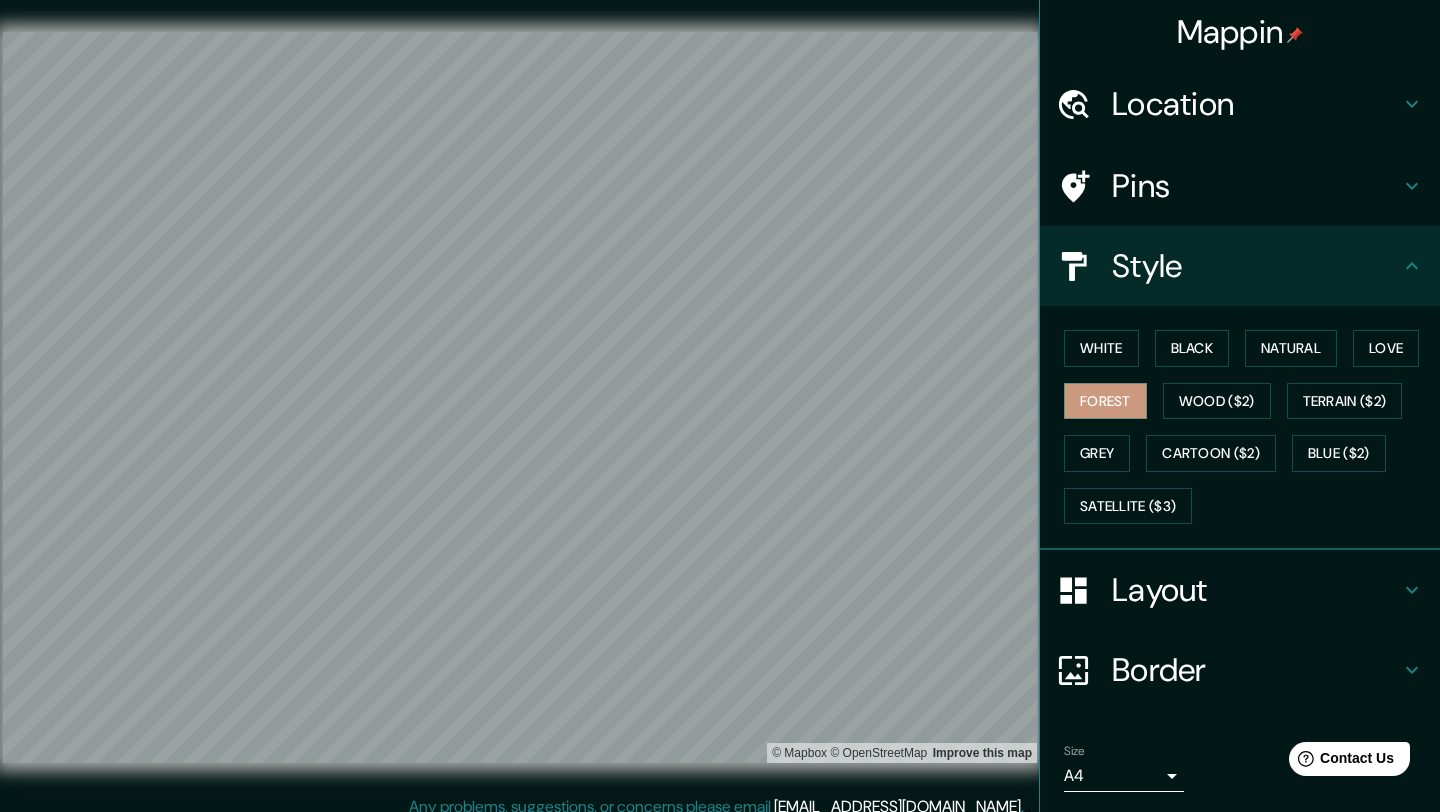 click on "Mappin Location Pins Style White Black Natural Love Forest Wood ($2) Terrain ($2) Grey Cartoon ($2) Blue ($2) Satellite ($3) Layout Border Choose a border.  Hint : you can make layers of the frame opaque to create some cool effects. None Simple Transparent Fancy Size A4 single Zoom level too high - zoom in more Create your map © Mapbox   © OpenStreetMap   Improve this map Any problems, suggestions, or concerns please email    [EMAIL_ADDRESS][DOMAIN_NAME] . . ." at bounding box center (720, 413) 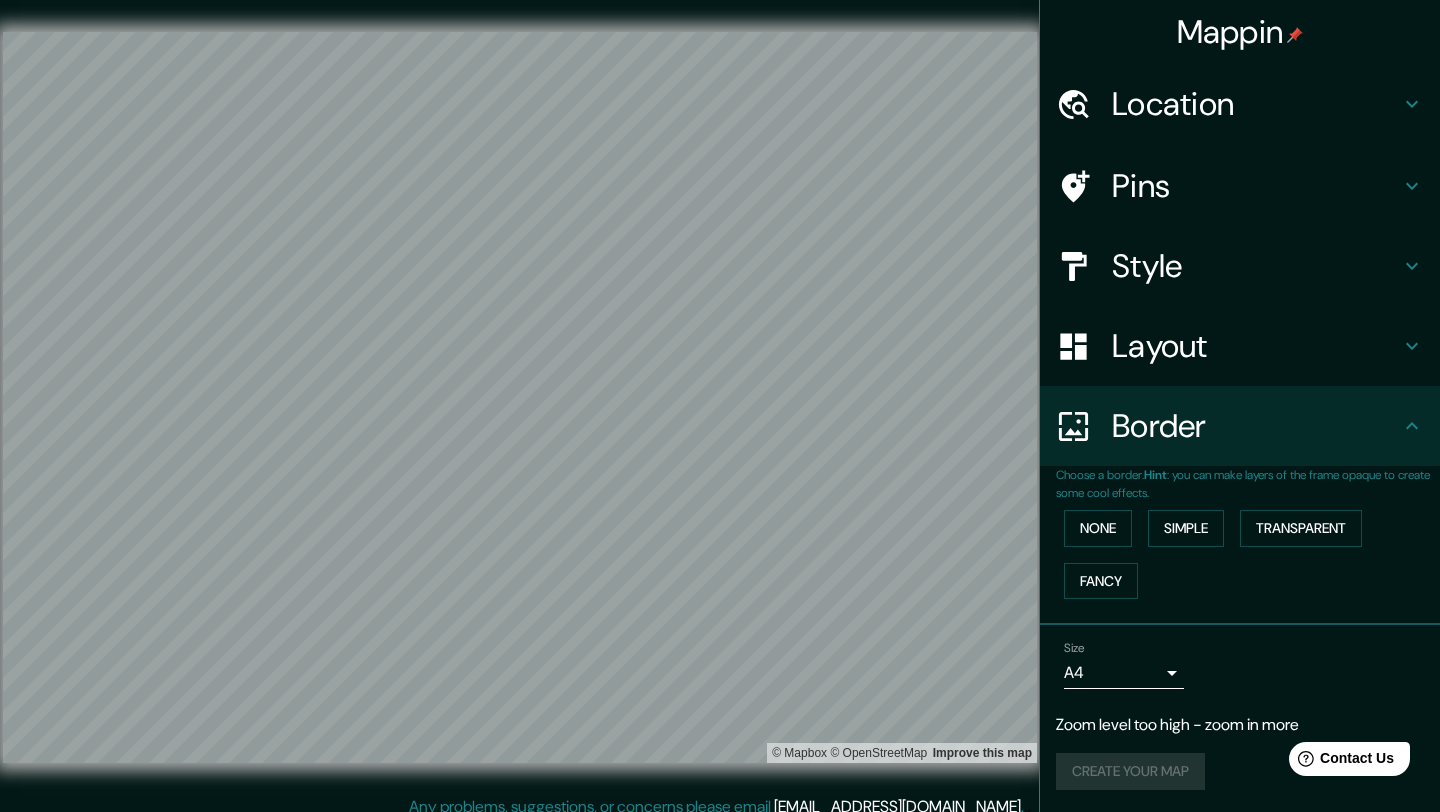 click on "None Simple Transparent Fancy" at bounding box center (1248, 554) 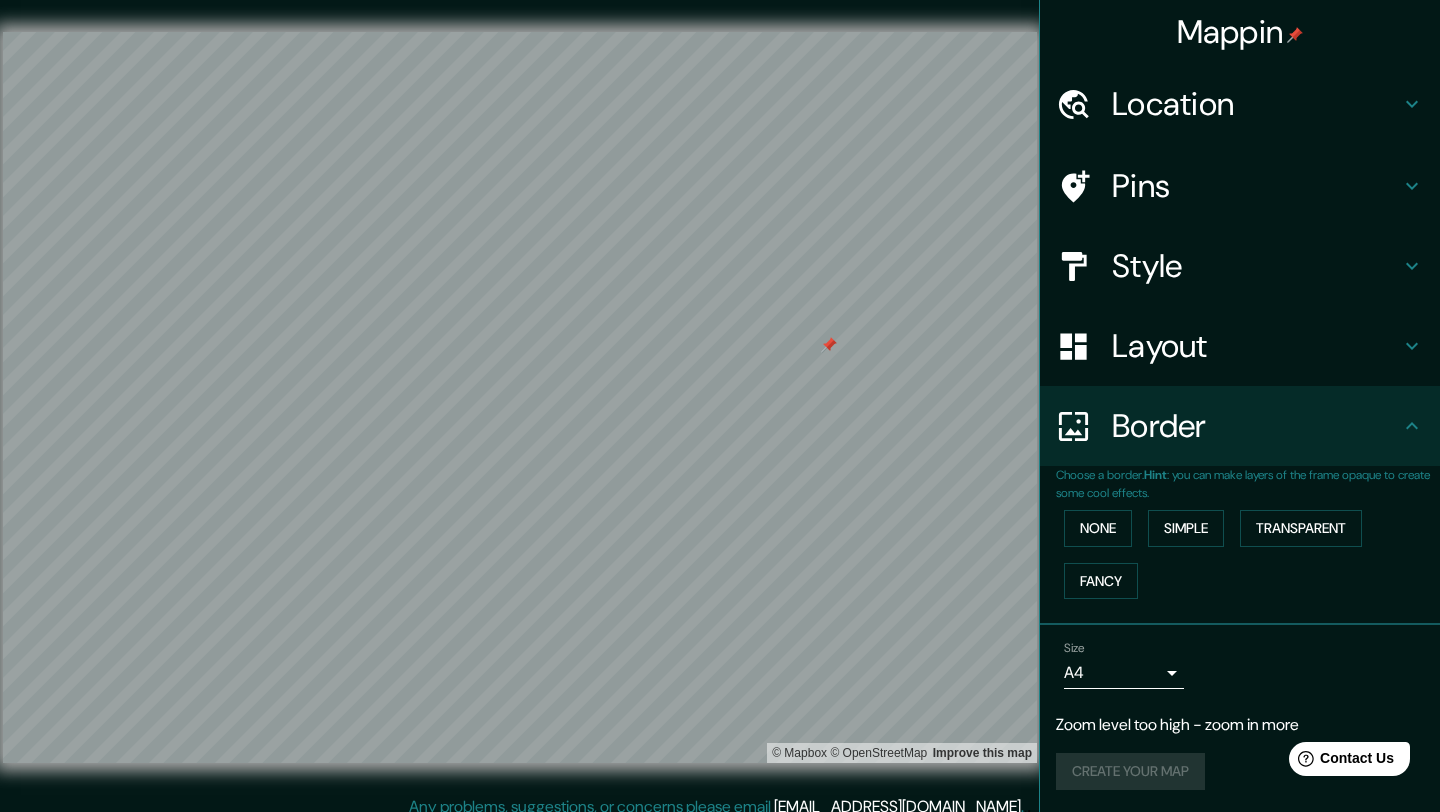 click at bounding box center [829, 345] 